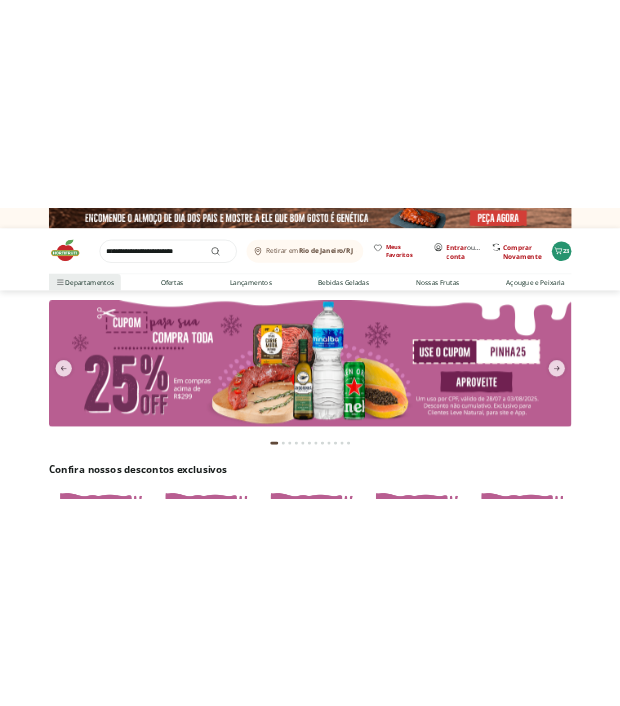 scroll, scrollTop: 0, scrollLeft: 0, axis: both 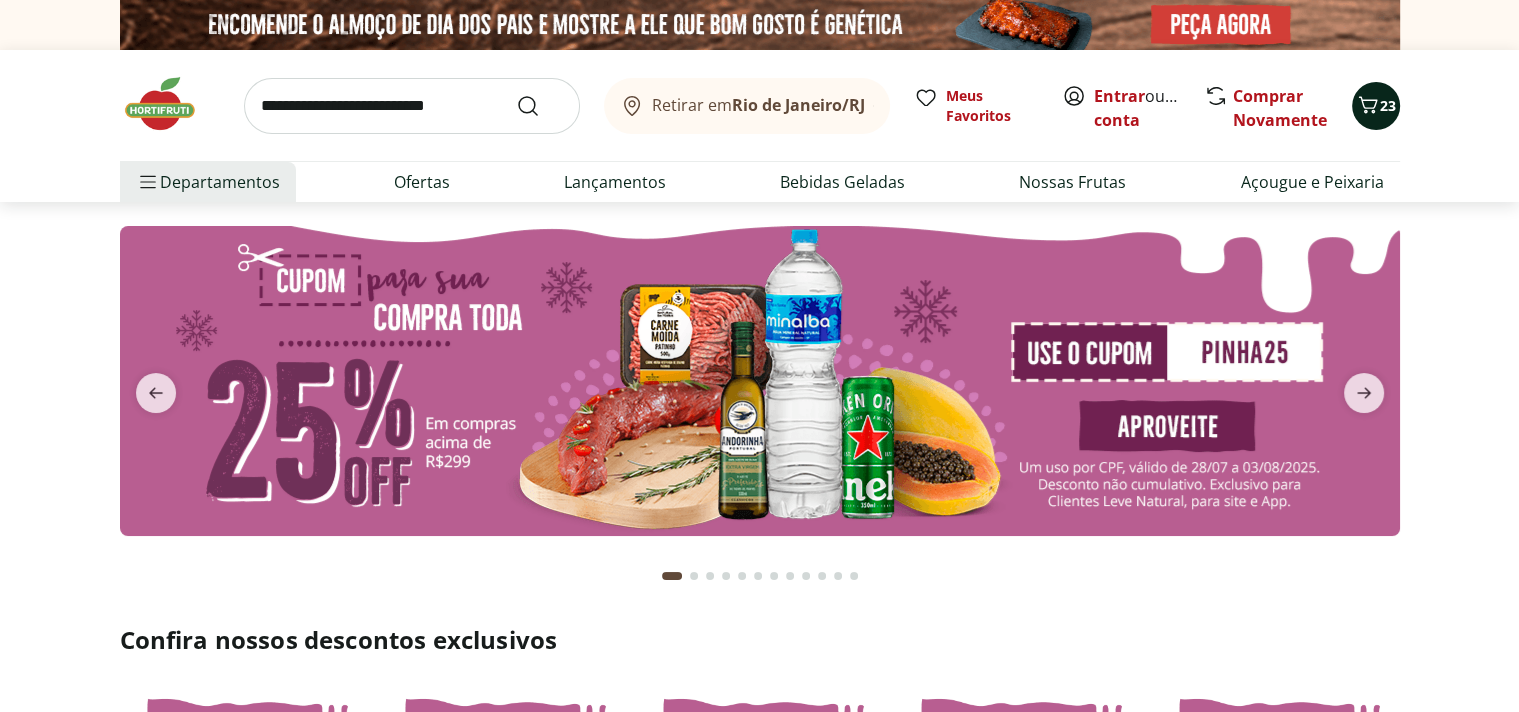 click 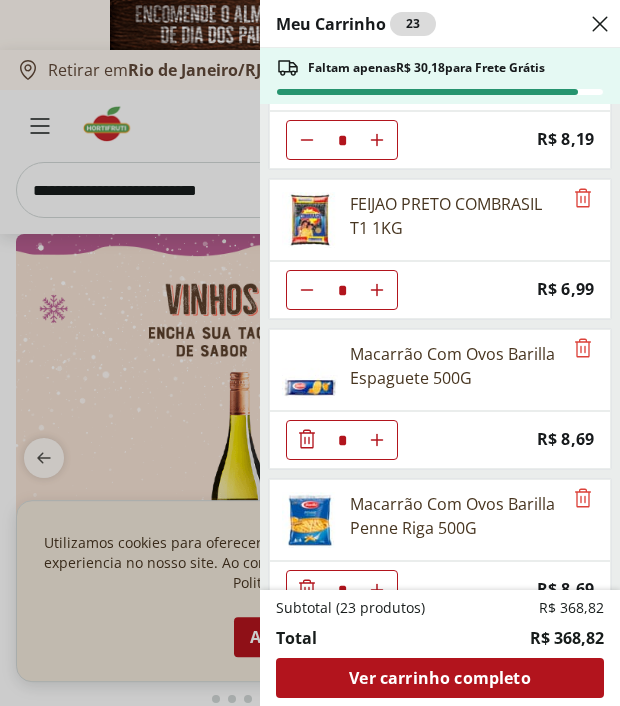 scroll, scrollTop: 0, scrollLeft: 0, axis: both 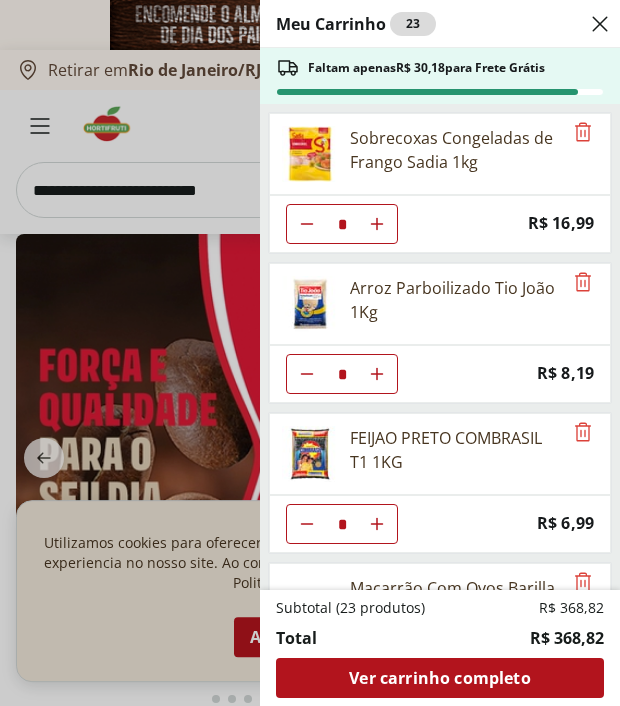 click 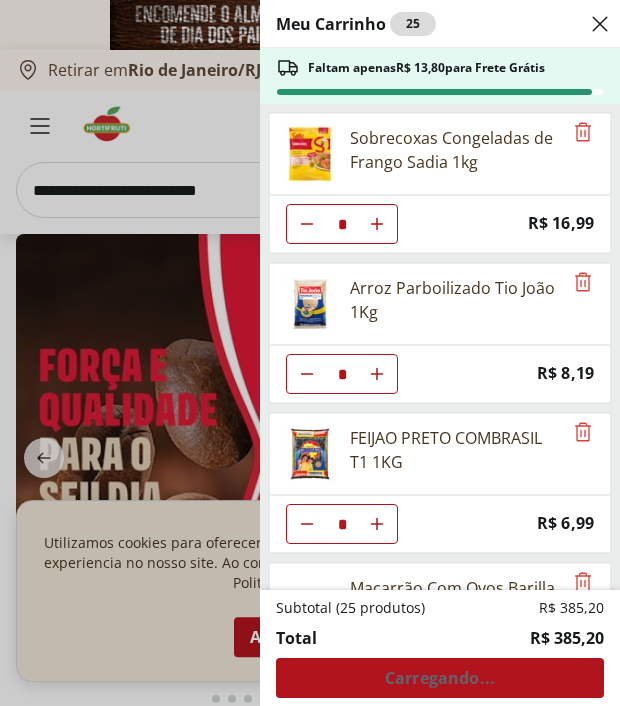click 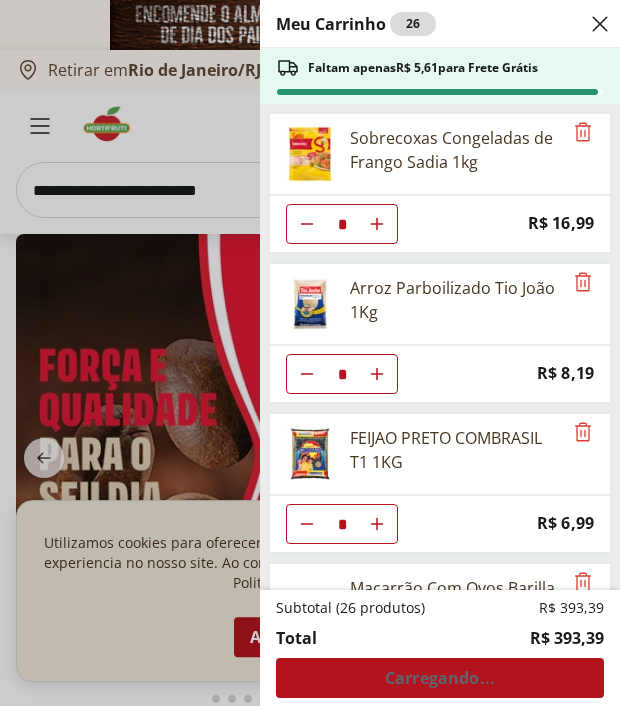 click 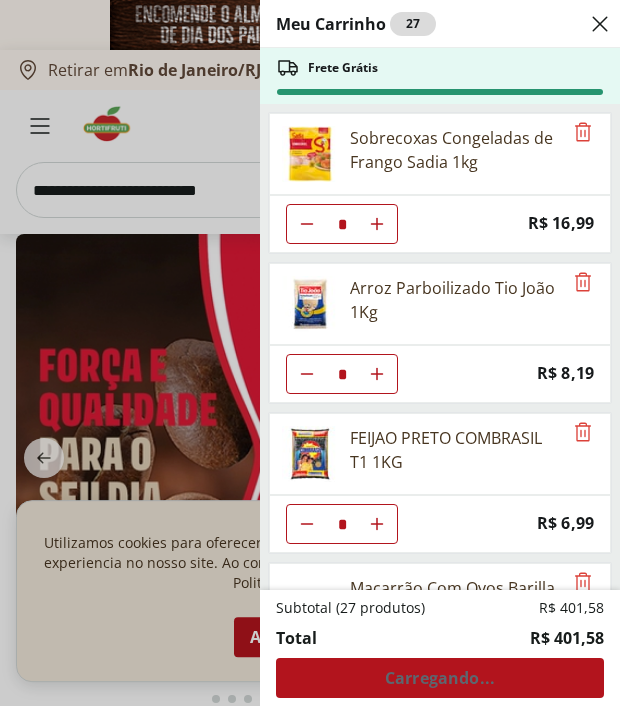 click 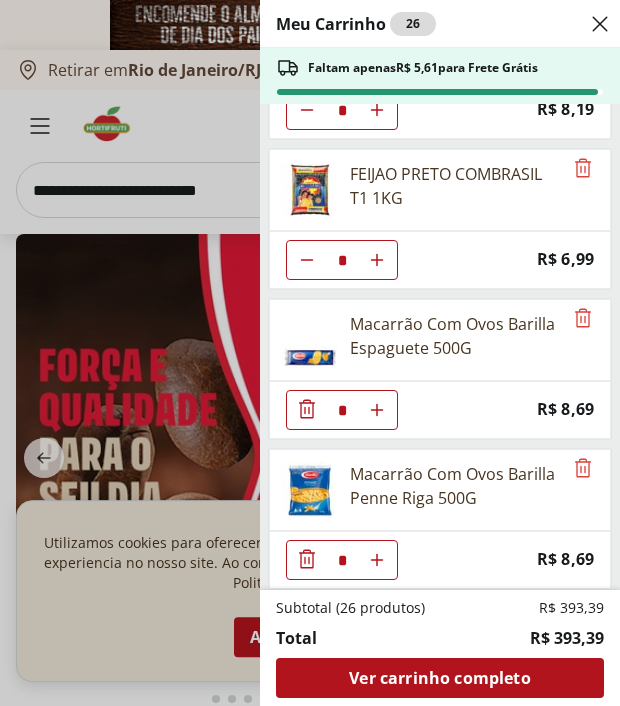 scroll, scrollTop: 264, scrollLeft: 0, axis: vertical 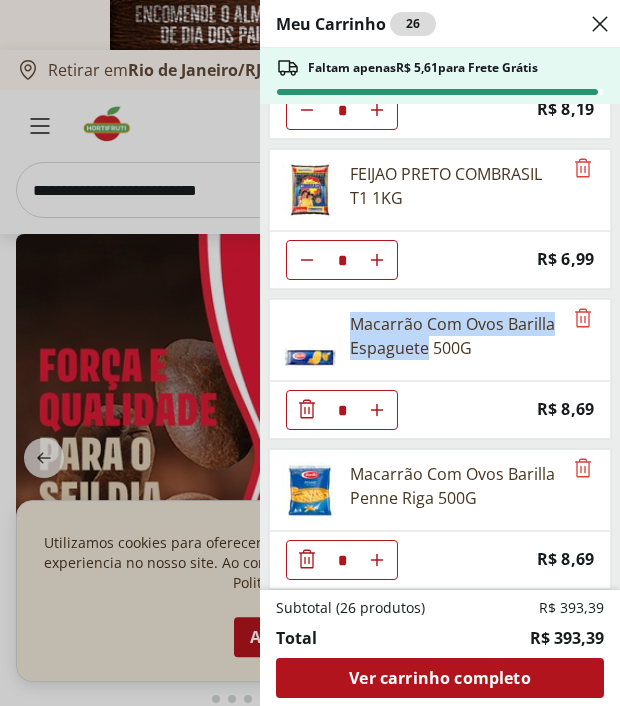 drag, startPoint x: 353, startPoint y: 318, endPoint x: 476, endPoint y: 338, distance: 124.61541 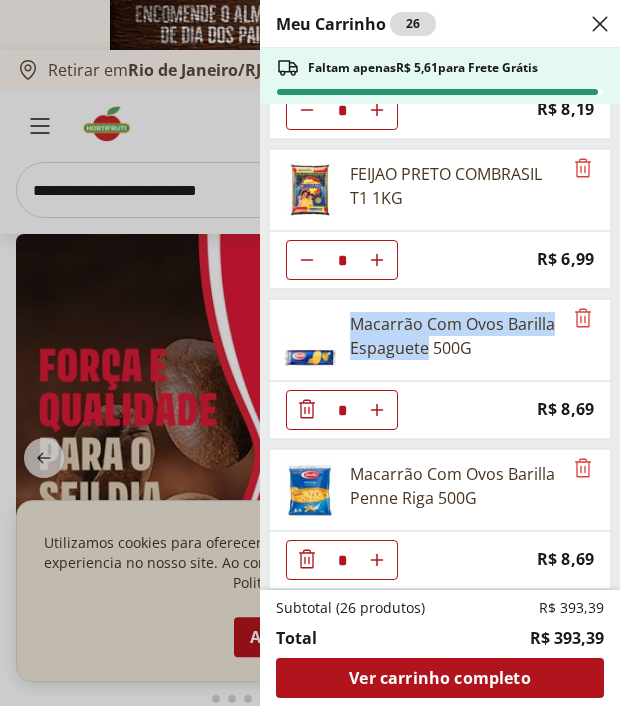 copy on "Macarrão Com Ovos Barilla Espaguete" 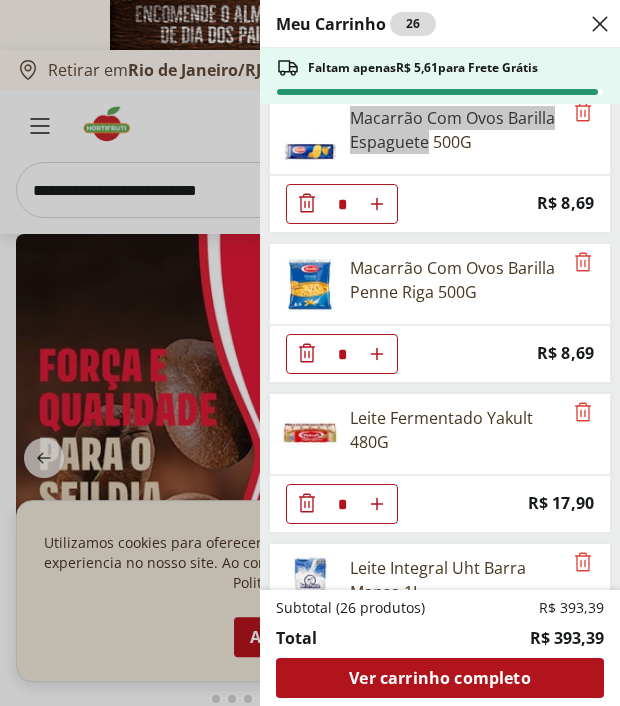scroll, scrollTop: 528, scrollLeft: 0, axis: vertical 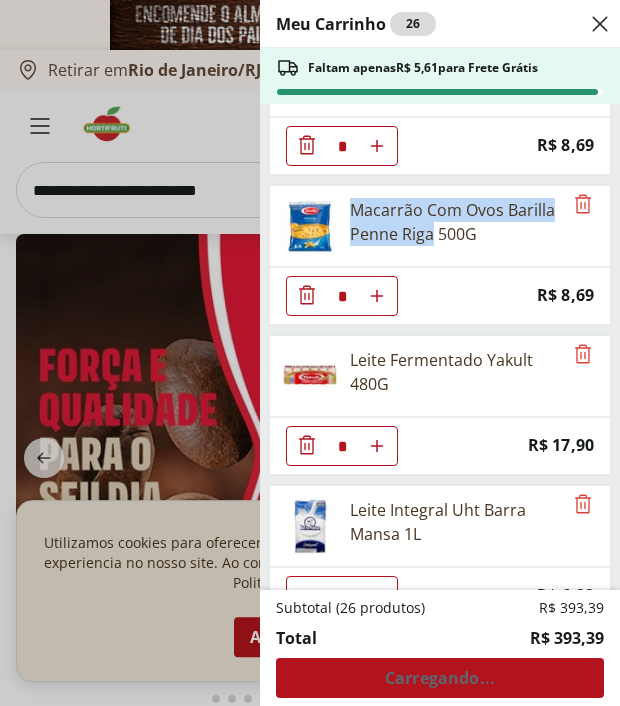 drag, startPoint x: 352, startPoint y: 204, endPoint x: 483, endPoint y: 234, distance: 134.39122 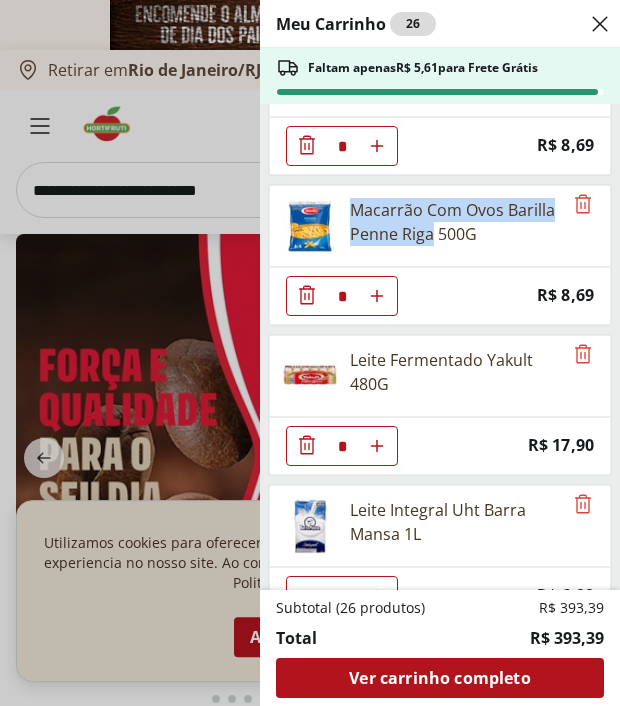 copy on "Macarrão Com Ovos Barilla Penne Riga" 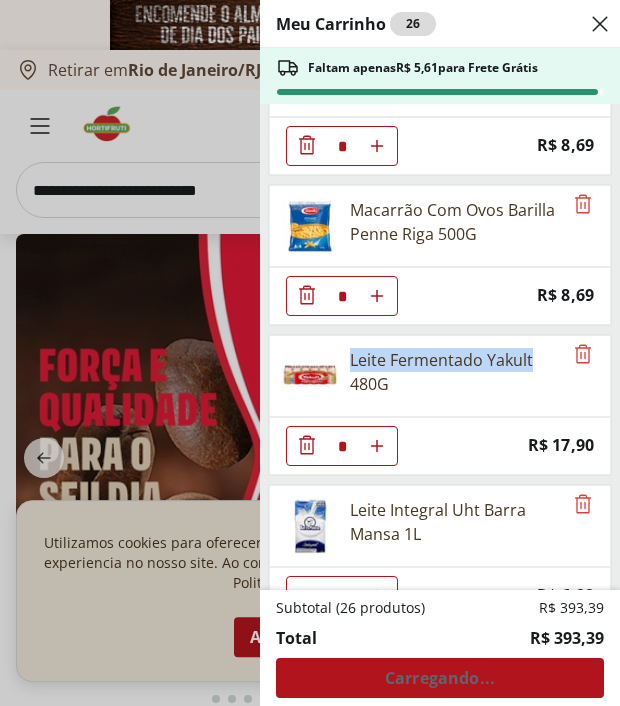 drag, startPoint x: 351, startPoint y: 357, endPoint x: 524, endPoint y: 358, distance: 173.00288 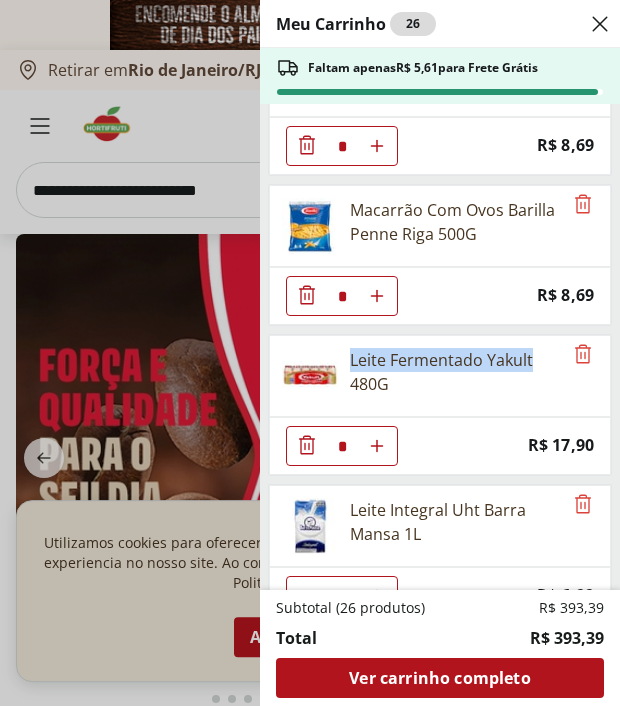 copy on "Leite Fermentado Yakult" 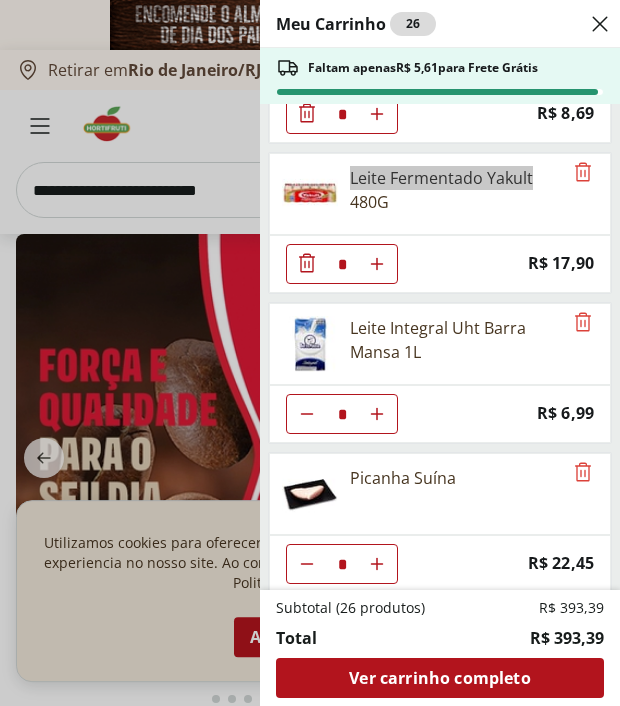 scroll, scrollTop: 792, scrollLeft: 0, axis: vertical 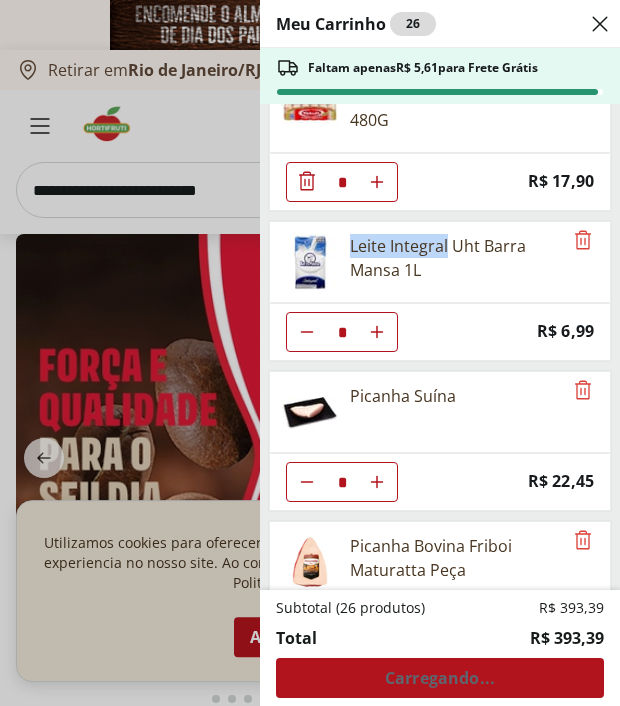 drag, startPoint x: 350, startPoint y: 239, endPoint x: 447, endPoint y: 237, distance: 97.020615 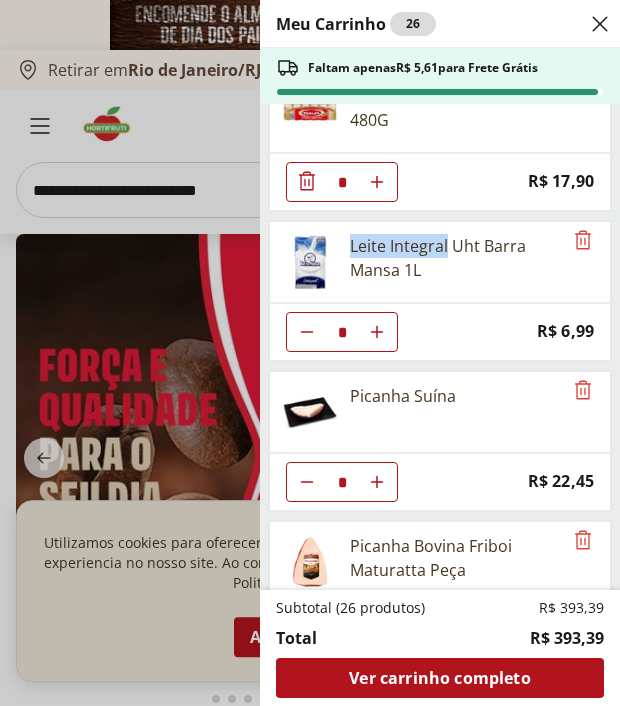 copy on "Leite Integral" 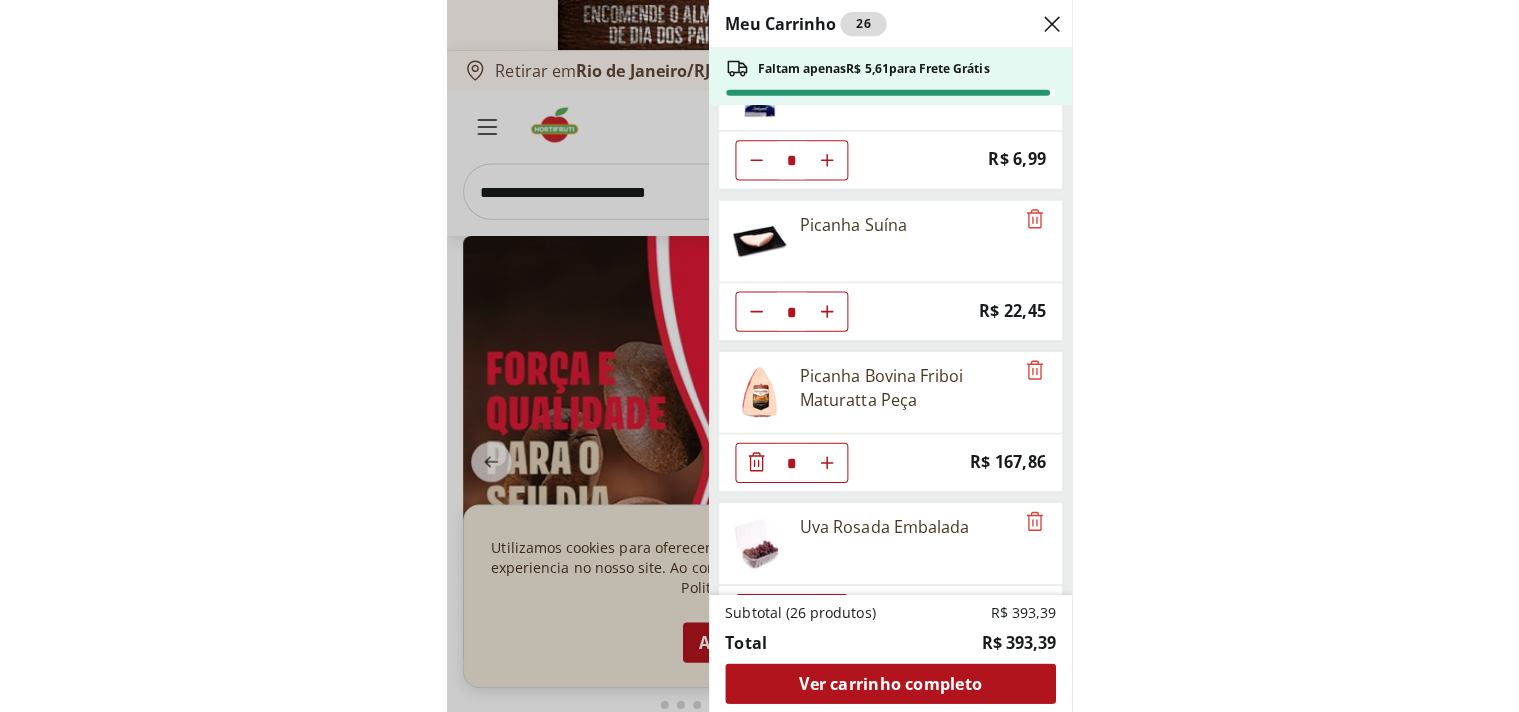 scroll, scrollTop: 1056, scrollLeft: 0, axis: vertical 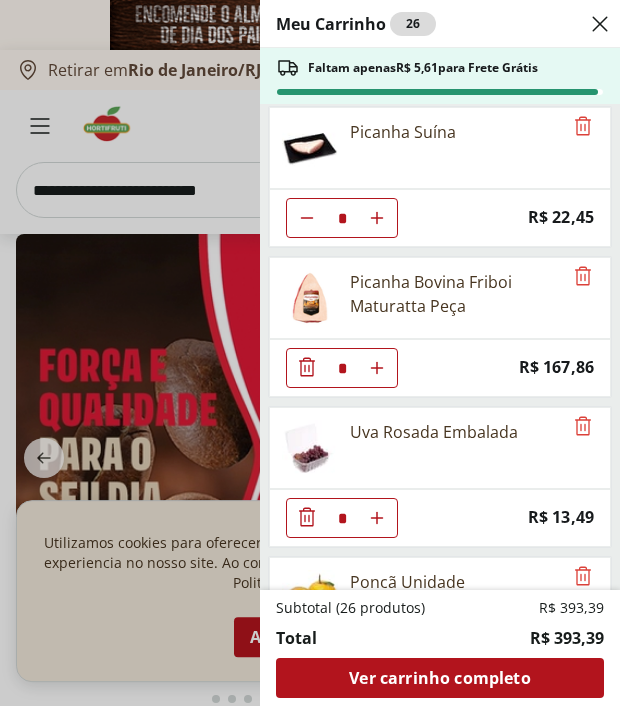 click on "Picanha Suína" at bounding box center [403, 132] 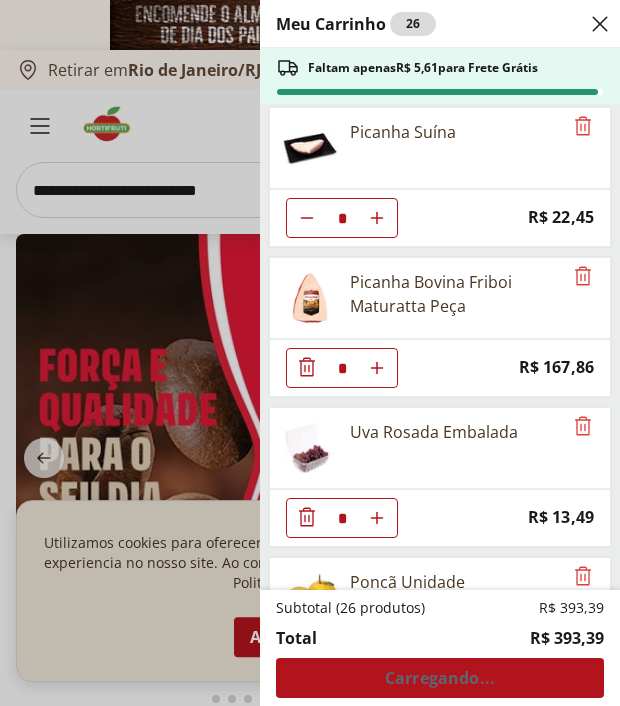 click at bounding box center [310, 148] 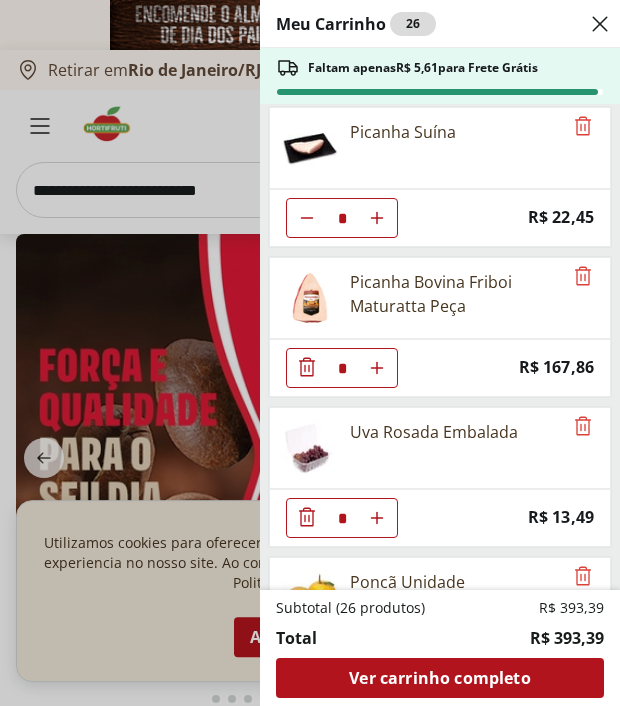 click on "Picanha Suína" at bounding box center [403, 132] 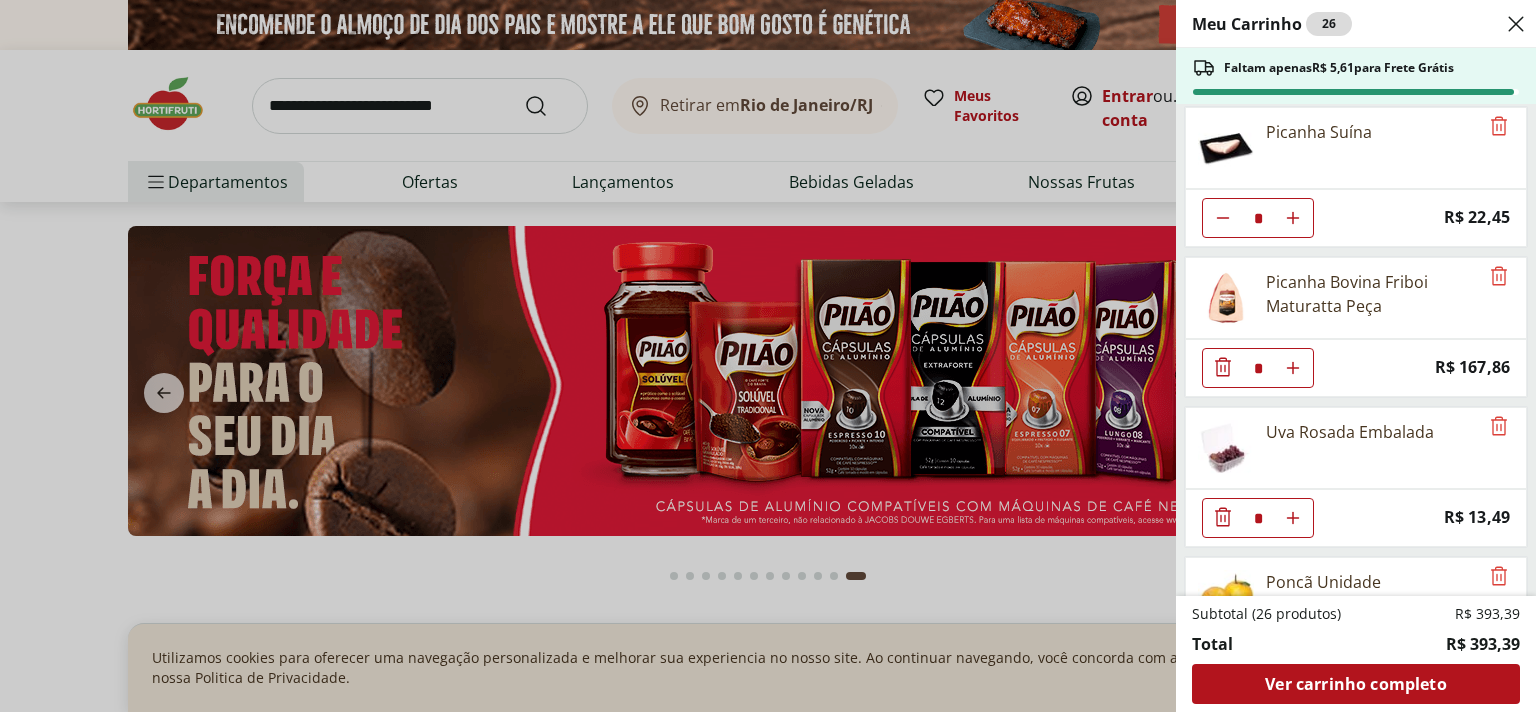 click on "Meu Carrinho 26 Faltam apenas  R$ 5,61  para Frete Grátis Sobrecoxas Congeladas de Frango Sadia 1kg * Price: R$ 16,99 Arroz Parboilizado Tio João 1Kg * Price: R$ 8,19 FEIJAO PRETO COMBRASIL T1 1KG * Price: R$ 6,99 Macarrão Com Ovos Barilla Espaguete 500G * Price: R$ 8,69 Macarrão Com Ovos Barilla Penne Riga 500G * Price: R$ 8,69 Leite Fermentado Yakult 480G * Price: R$ 17,90 Leite Integral Uht Barra Mansa 1L * Price: R$ 6,99 Picanha Suína * Price: R$ 22,45 Picanha Bovina Friboi Maturatta Peça * Price: R$ 167,86 Uva Rosada Embalada * Price: R$ 13,49 Poncã Unidade * Price: R$ 1,60 Subtotal (26 produtos) R$ 393,39 Total R$ 393,39 Ver carrinho completo" at bounding box center (768, 356) 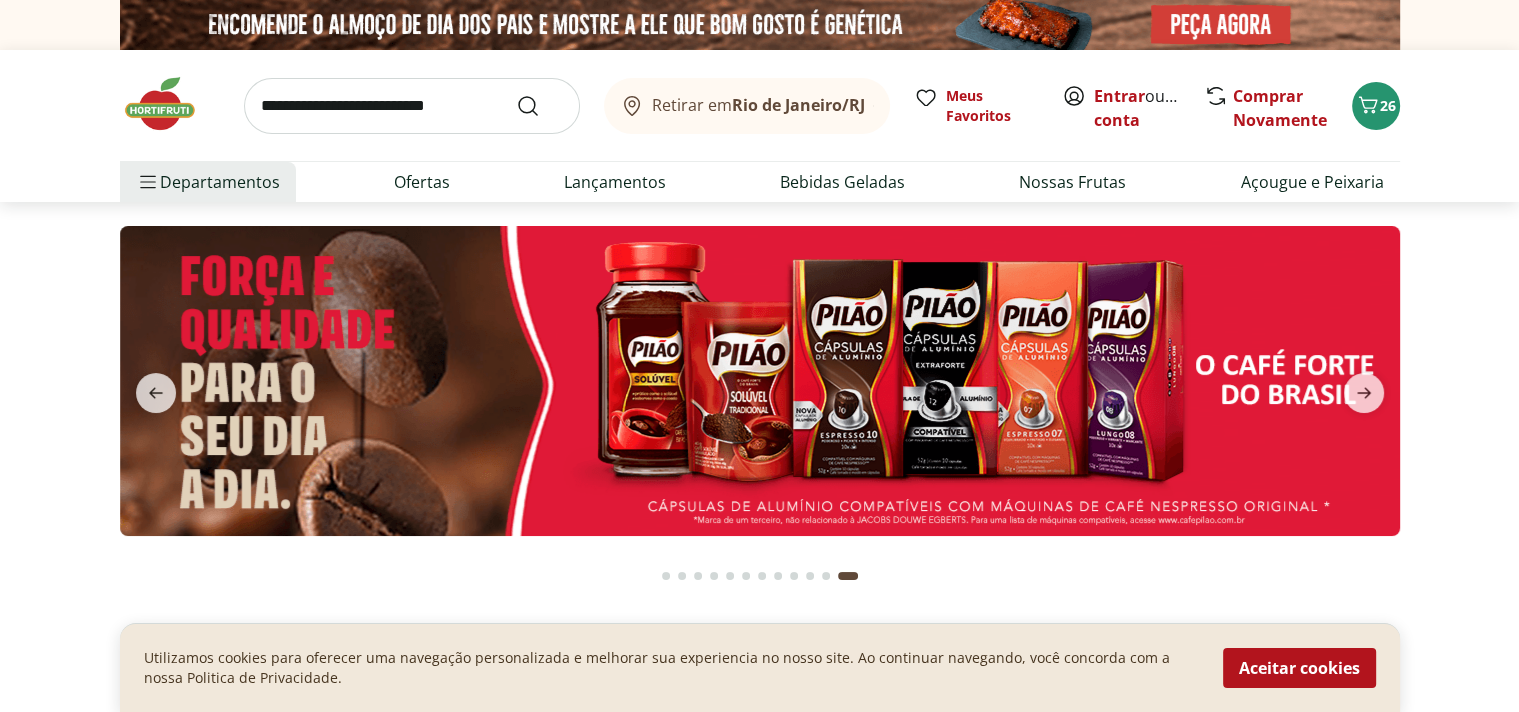 click at bounding box center [412, 106] 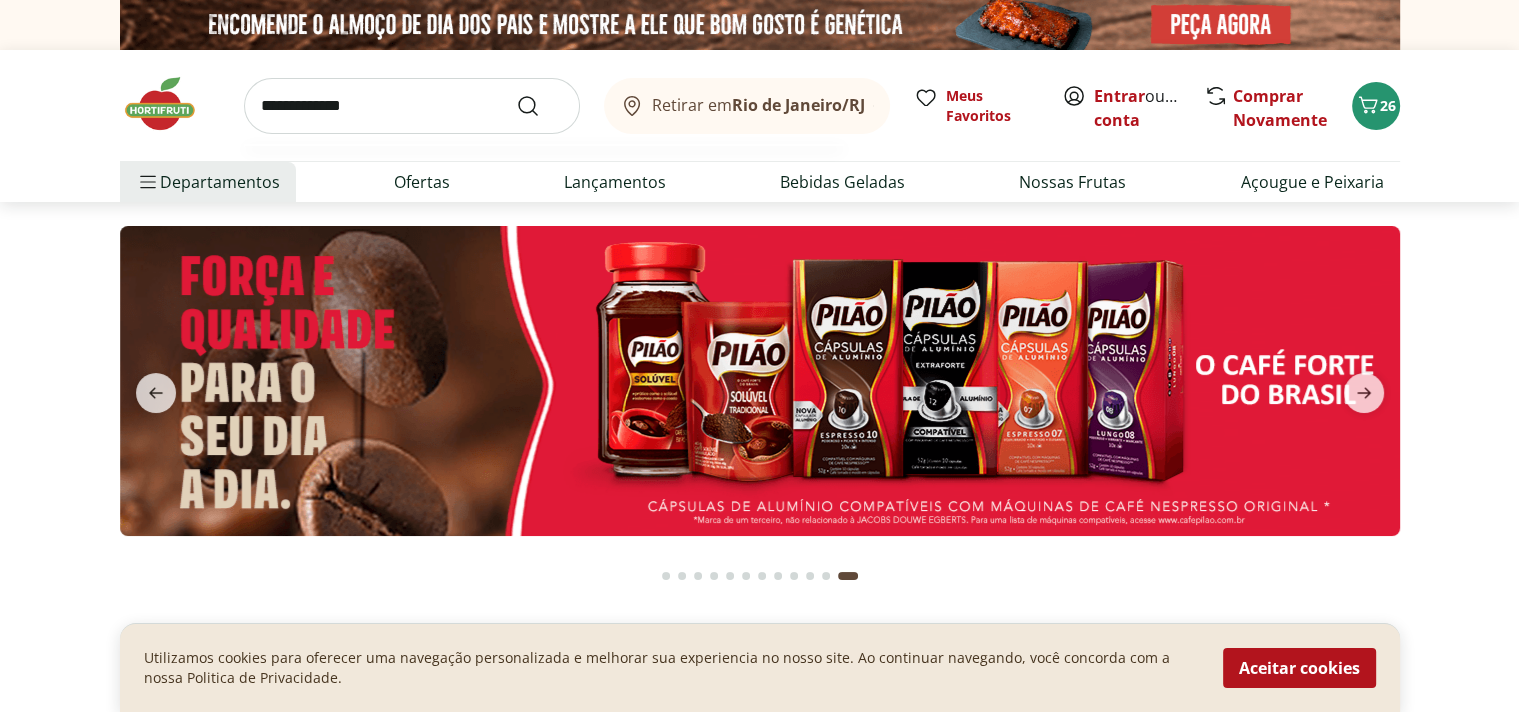 type on "**********" 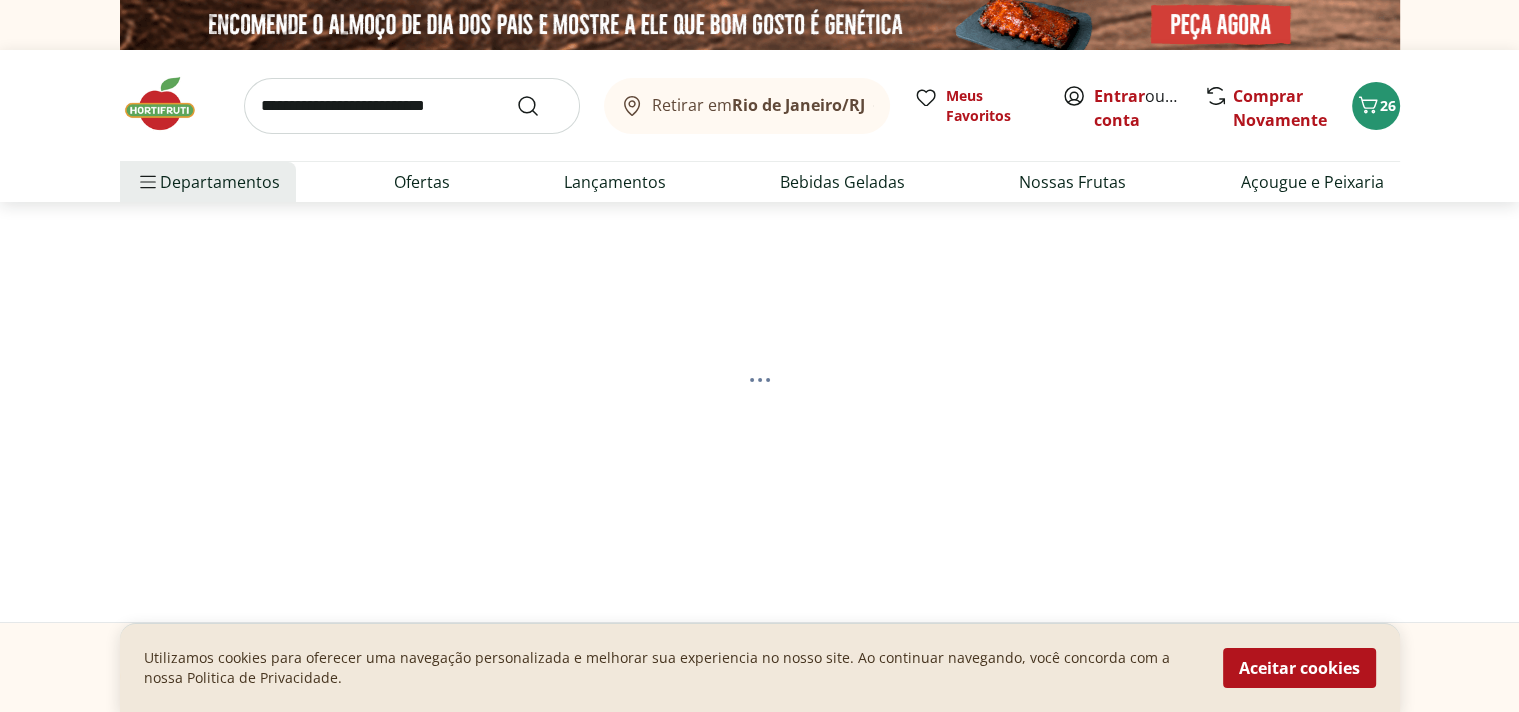select on "**********" 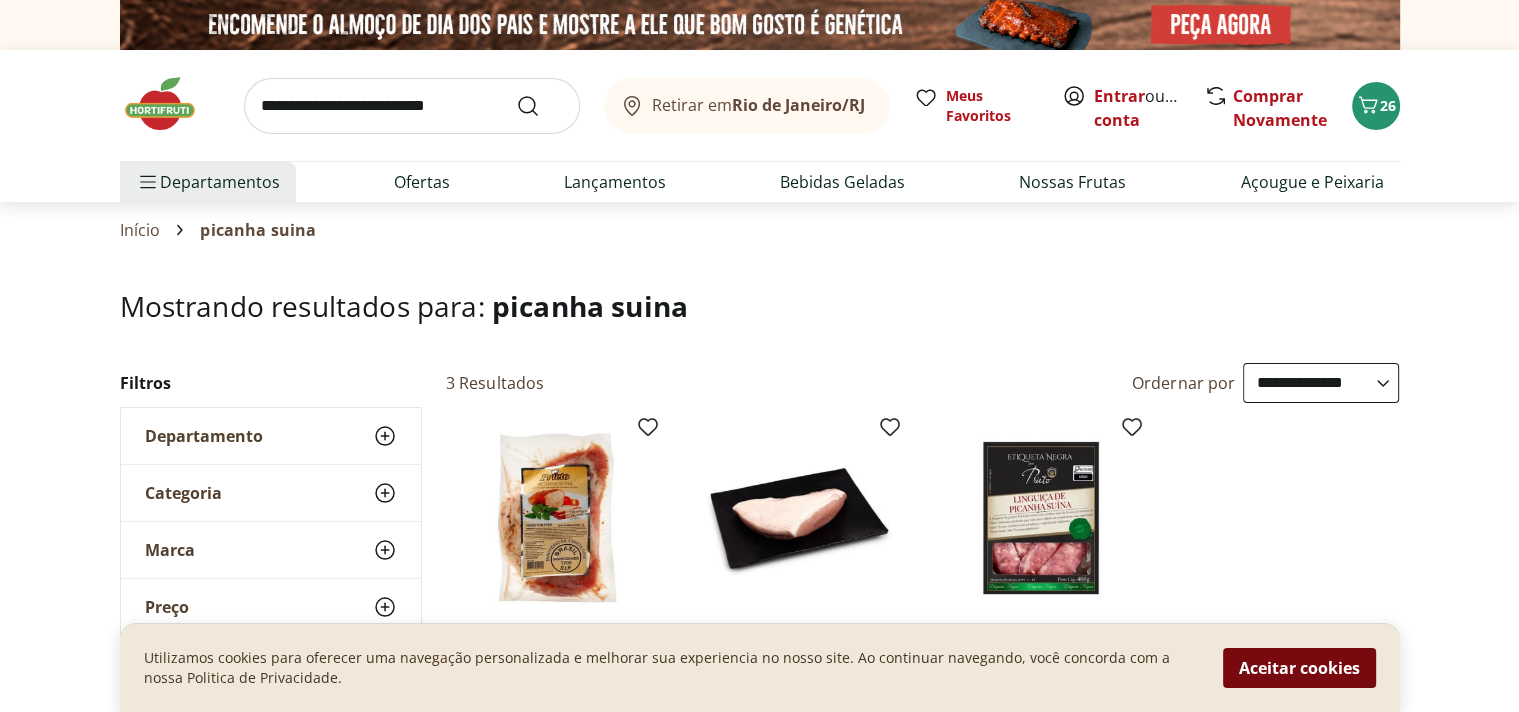 click on "Aceitar cookies" at bounding box center [1299, 668] 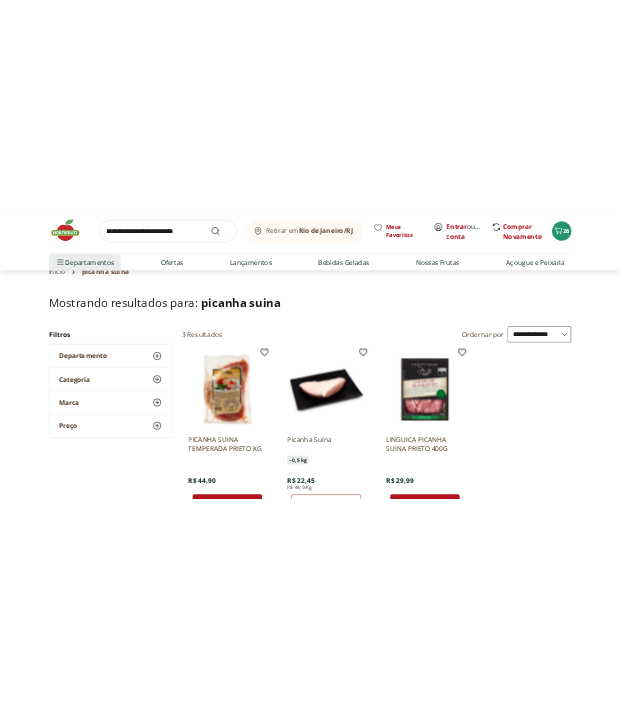 scroll, scrollTop: 216, scrollLeft: 0, axis: vertical 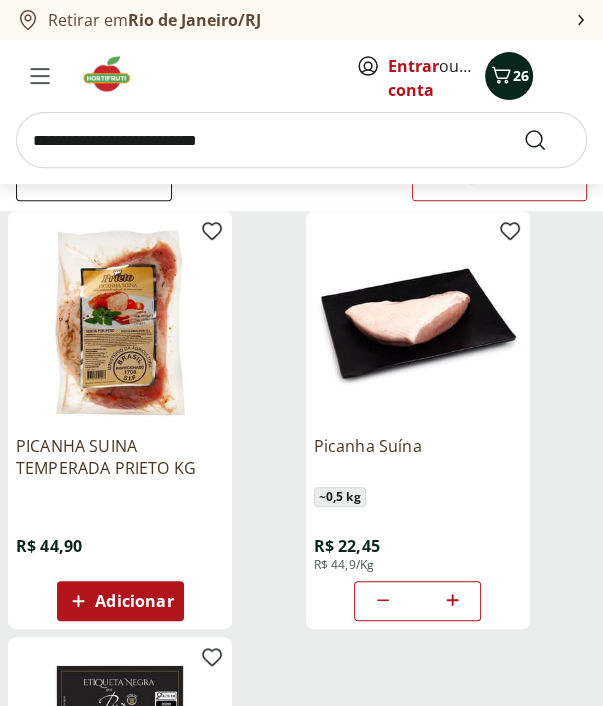 click on "26" at bounding box center [521, 75] 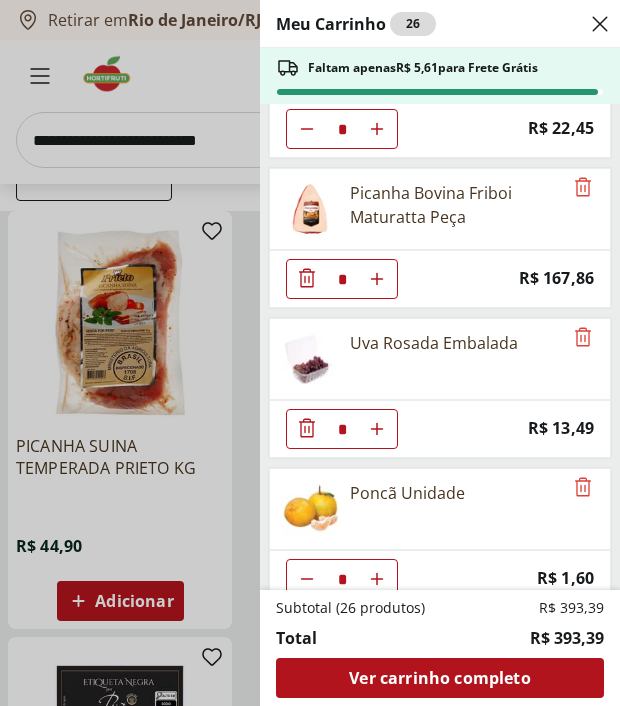 scroll, scrollTop: 1158, scrollLeft: 0, axis: vertical 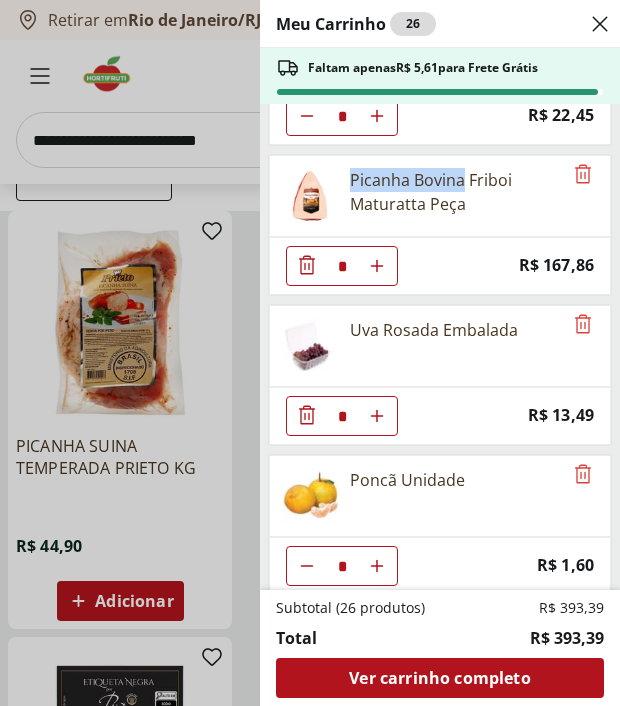 drag, startPoint x: 352, startPoint y: 168, endPoint x: 464, endPoint y: 168, distance: 112 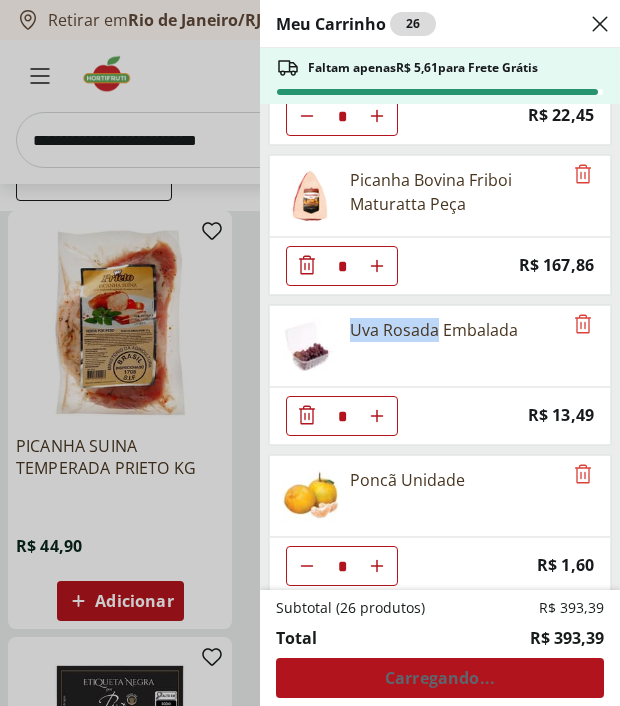 drag, startPoint x: 347, startPoint y: 318, endPoint x: 435, endPoint y: 316, distance: 88.02273 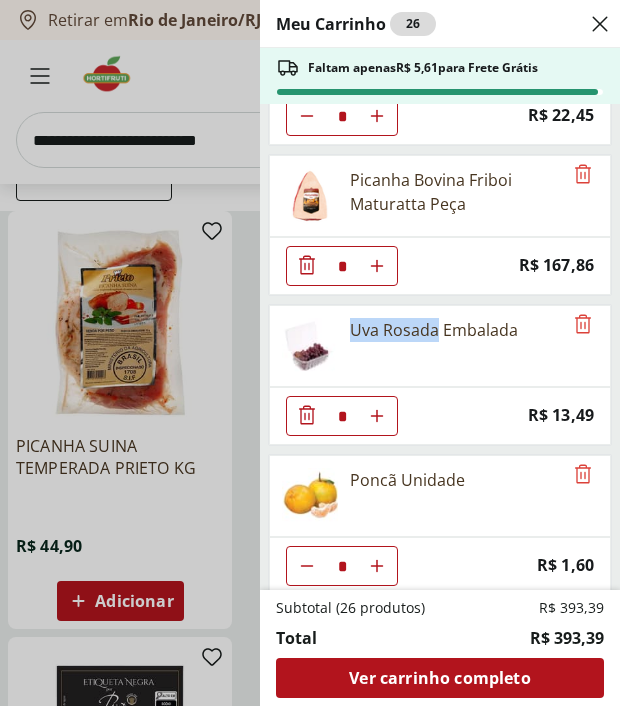 copy on "Uva Rosada" 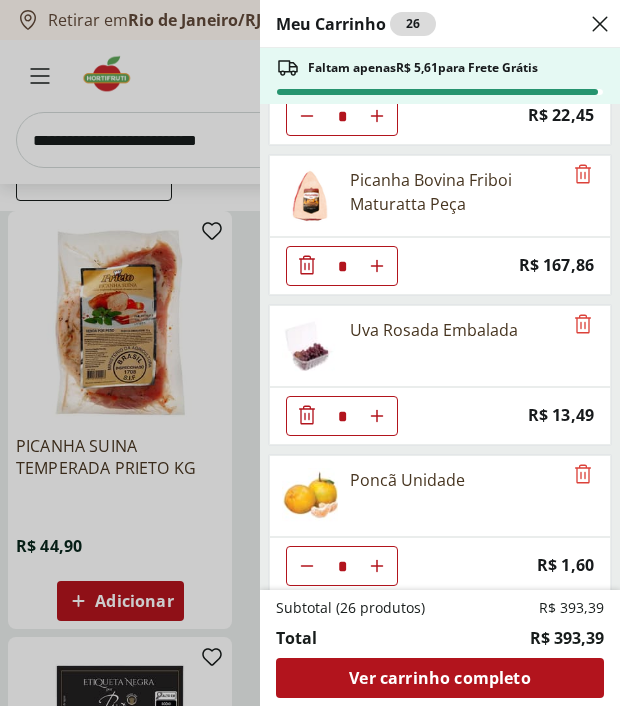 click on "* Price: R$ 13,49" at bounding box center [440, 416] 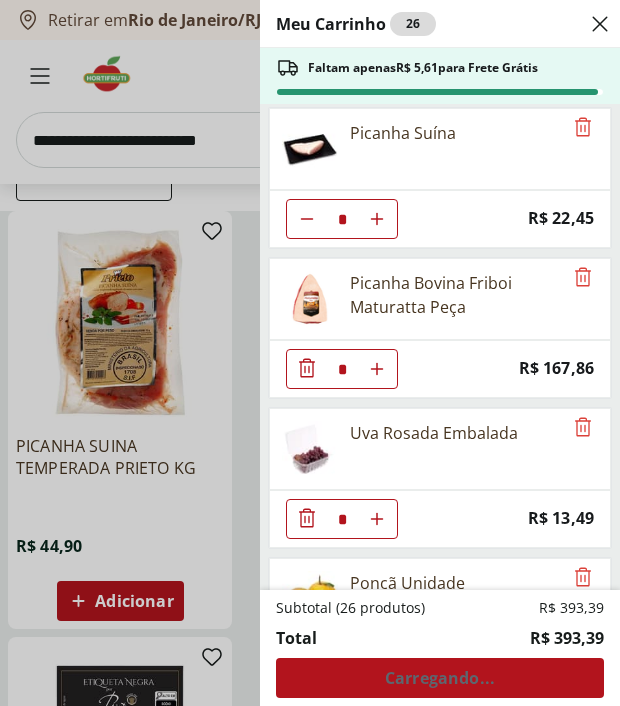 scroll, scrollTop: 1158, scrollLeft: 0, axis: vertical 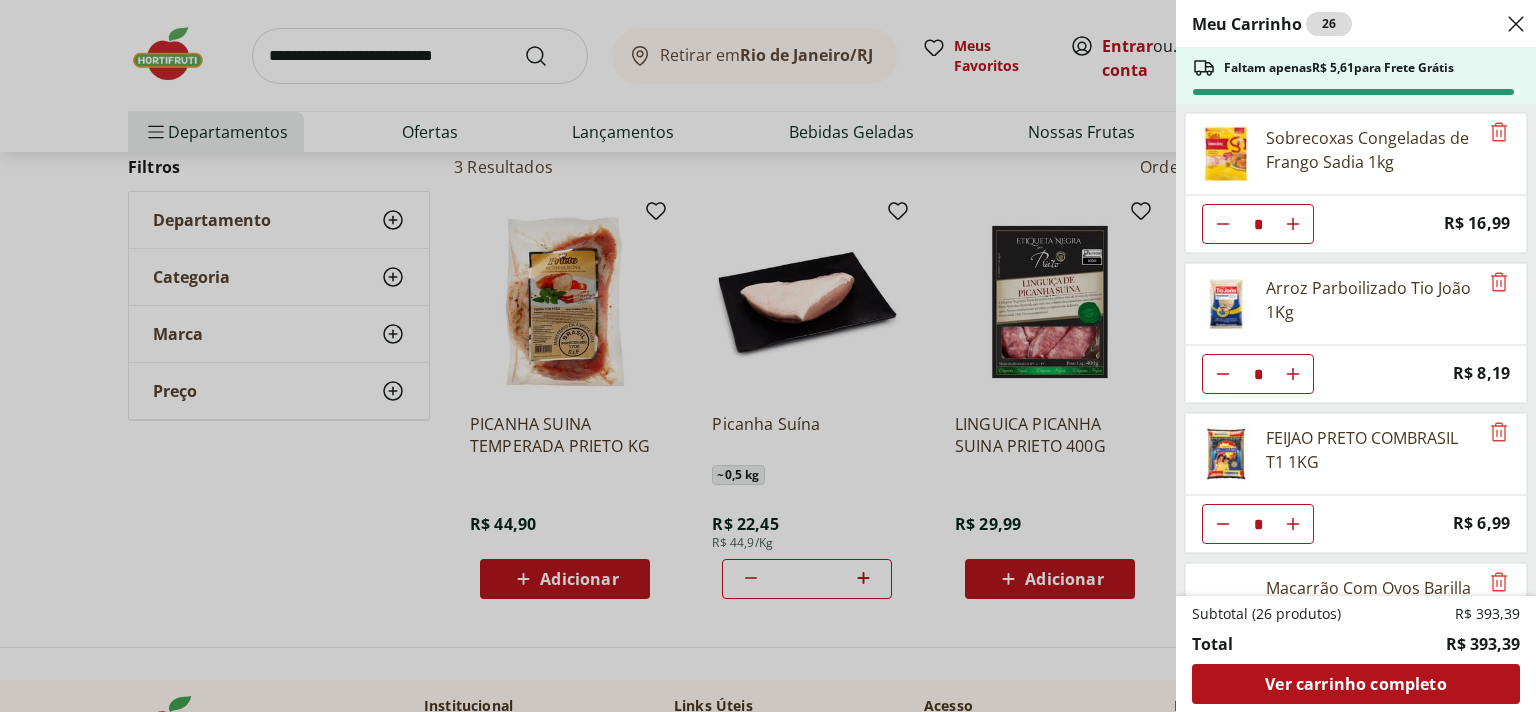 click on "Meu Carrinho 26 Faltam apenas  R$ 5,61  para Frete Grátis Sobrecoxas Congeladas de Frango Sadia 1kg * Price: R$ 16,99 Arroz Parboilizado Tio João 1Kg * Price: R$ 8,19 FEIJAO PRETO COMBRASIL T1 1KG * Price: R$ 6,99 Macarrão Com Ovos Barilla Espaguete 500G * Price: R$ 8,69 Macarrão Com Ovos Barilla Penne Riga 500G * Price: R$ 8,69 Leite Fermentado Yakult 480G * Price: R$ 17,90 Leite Integral Uht Barra Mansa 1L * Price: R$ 6,99 Picanha Suína * Price: R$ 22,45 Picanha Bovina Friboi Maturatta Peça * Price: R$ 167,86 Uva Rosada Embalada * Price: R$ 13,49 Poncã Unidade * Price: R$ 1,60 Subtotal (26 produtos) R$ 393,39 Total R$ 393,39 Ver carrinho completo" at bounding box center [768, 356] 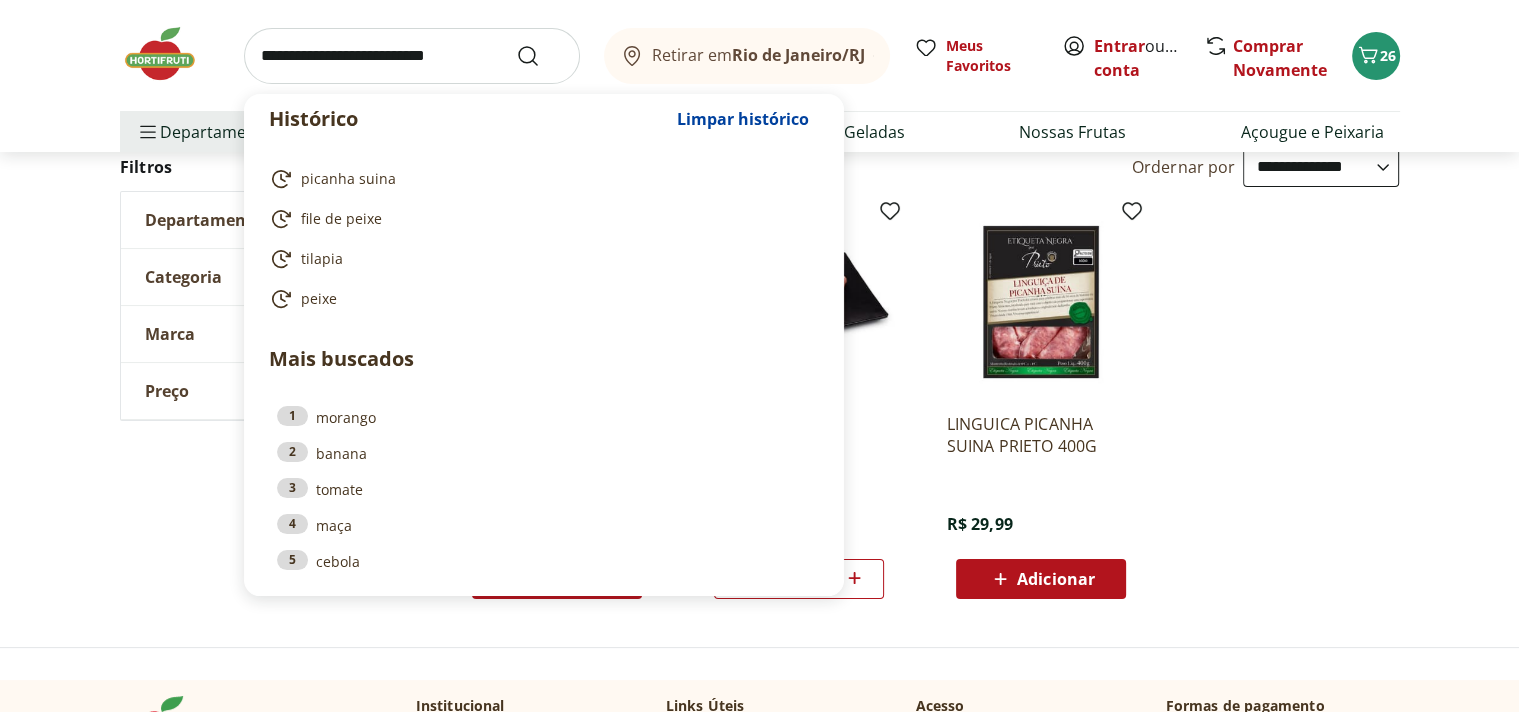 click at bounding box center [412, 56] 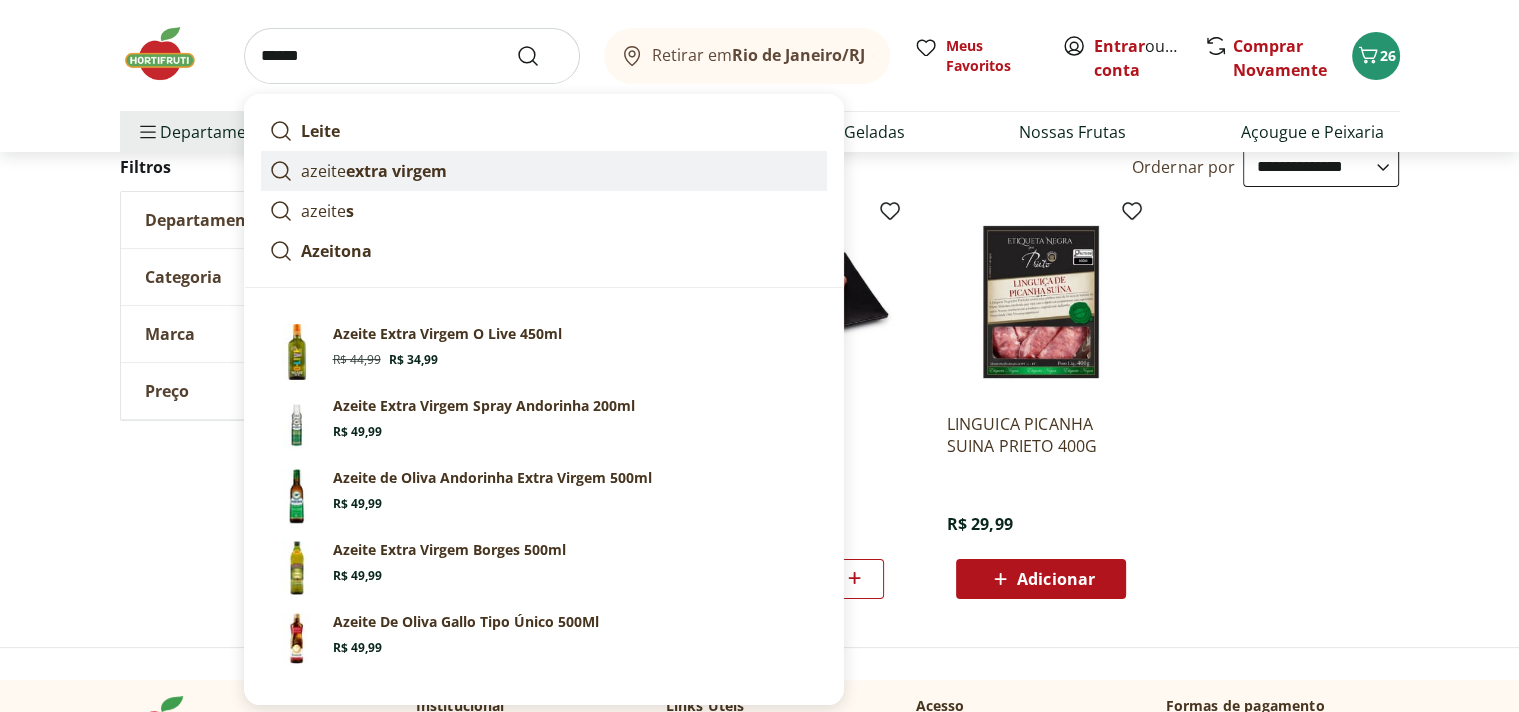 click on "extra virgem" at bounding box center (396, 171) 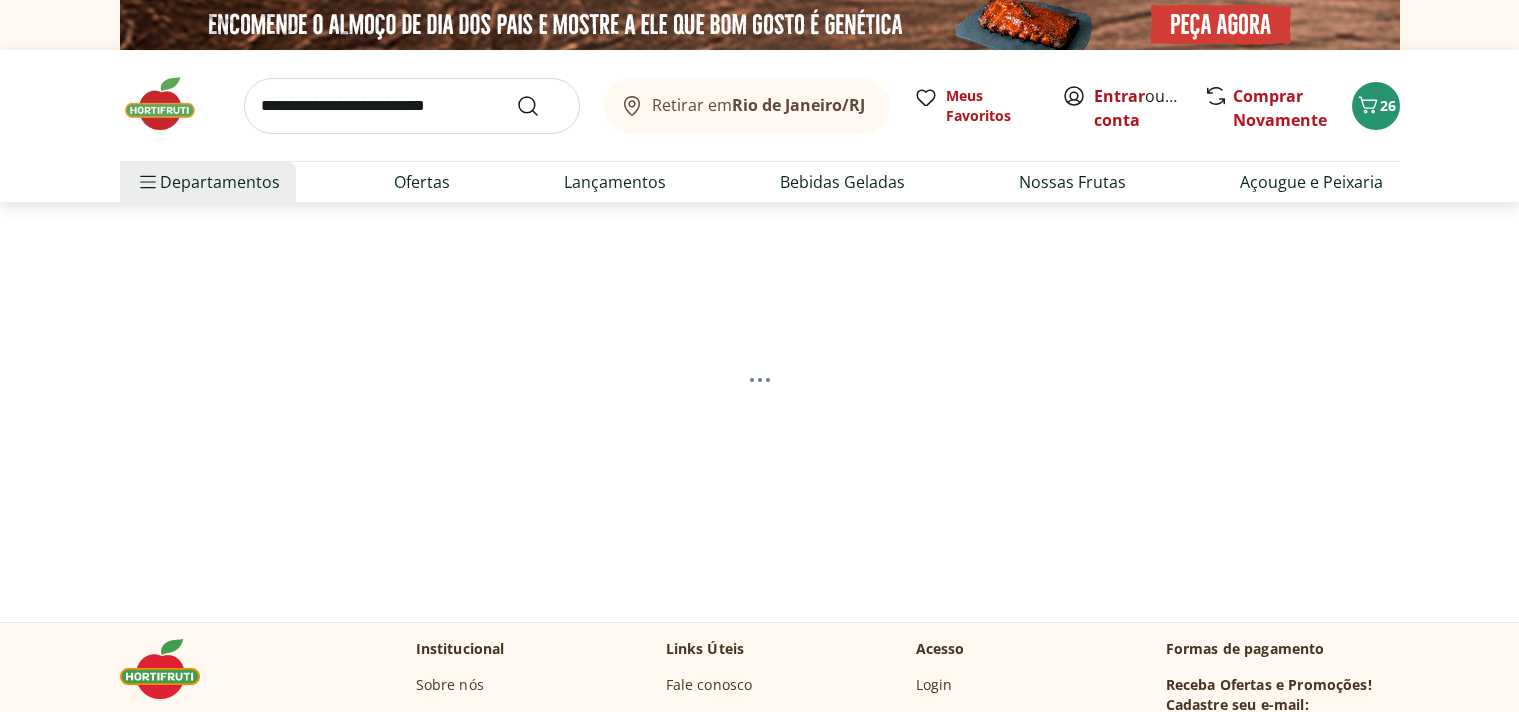 scroll, scrollTop: 0, scrollLeft: 0, axis: both 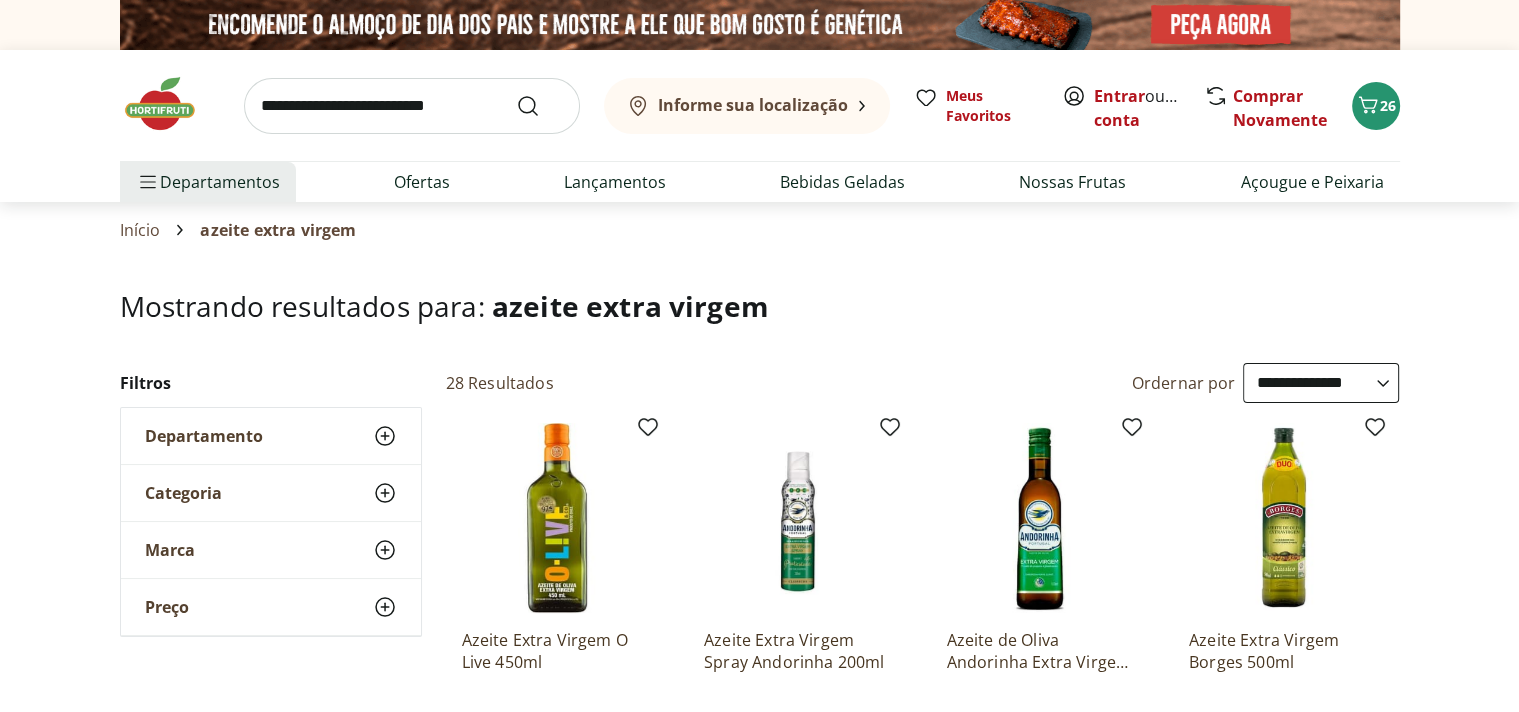 click on "**********" at bounding box center (1321, 383) 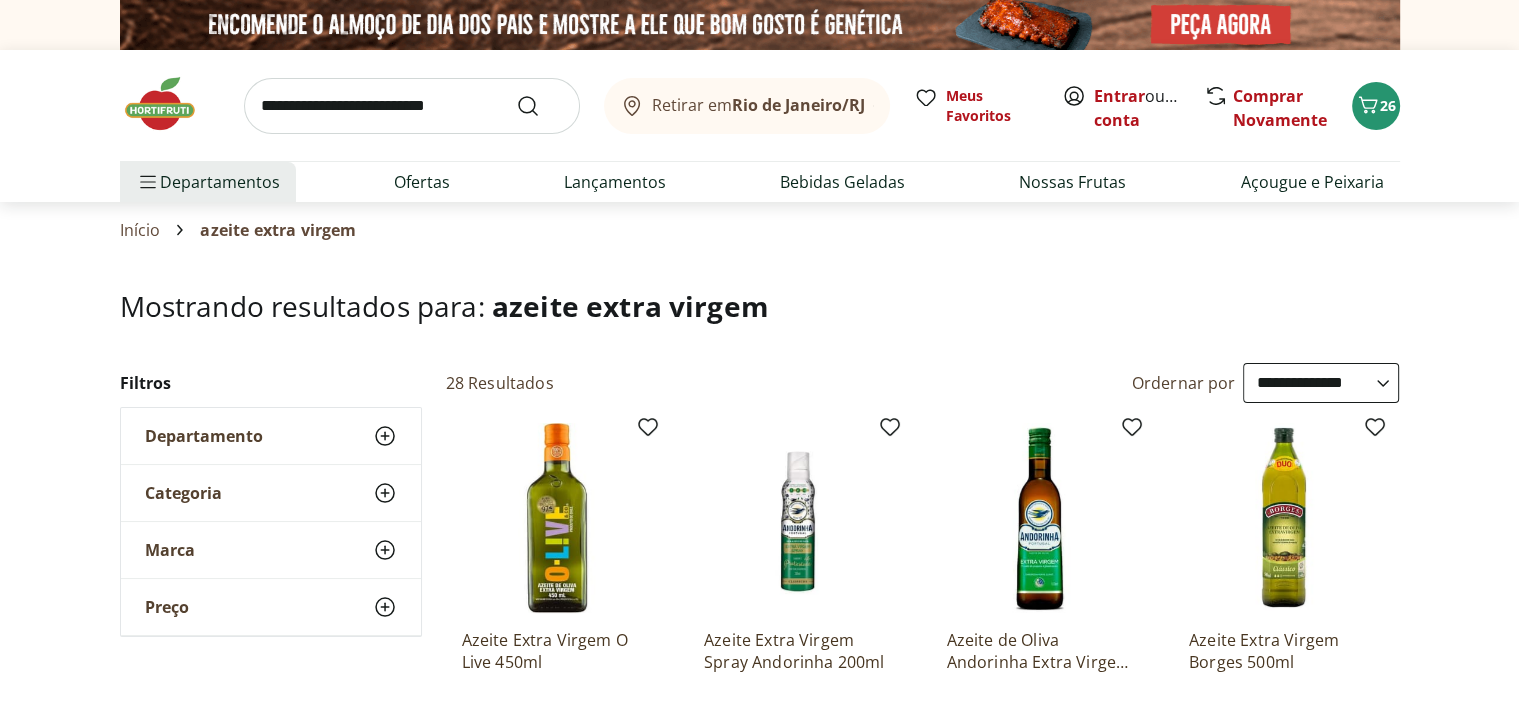 click on "**********" at bounding box center [0, 0] 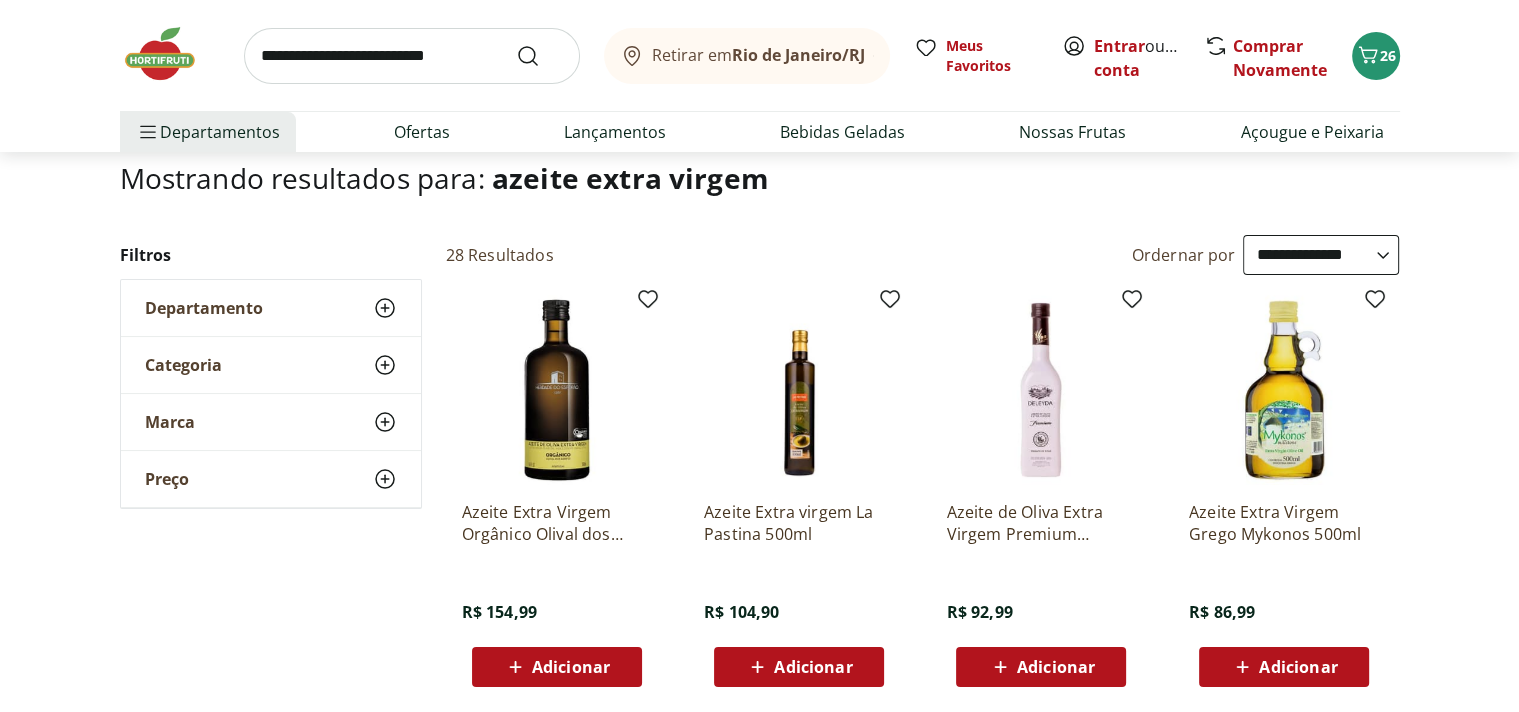 scroll, scrollTop: 0, scrollLeft: 0, axis: both 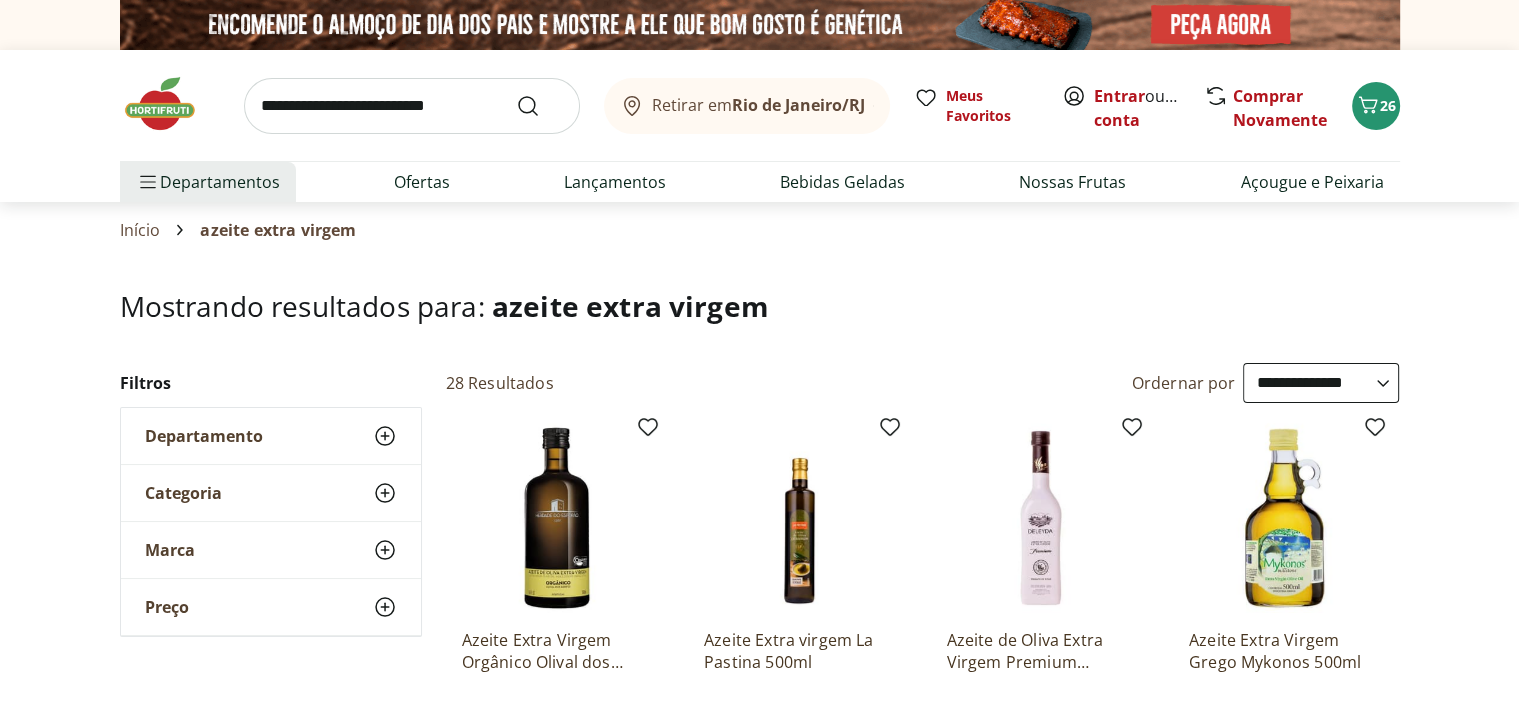 click on "**********" at bounding box center (1321, 383) 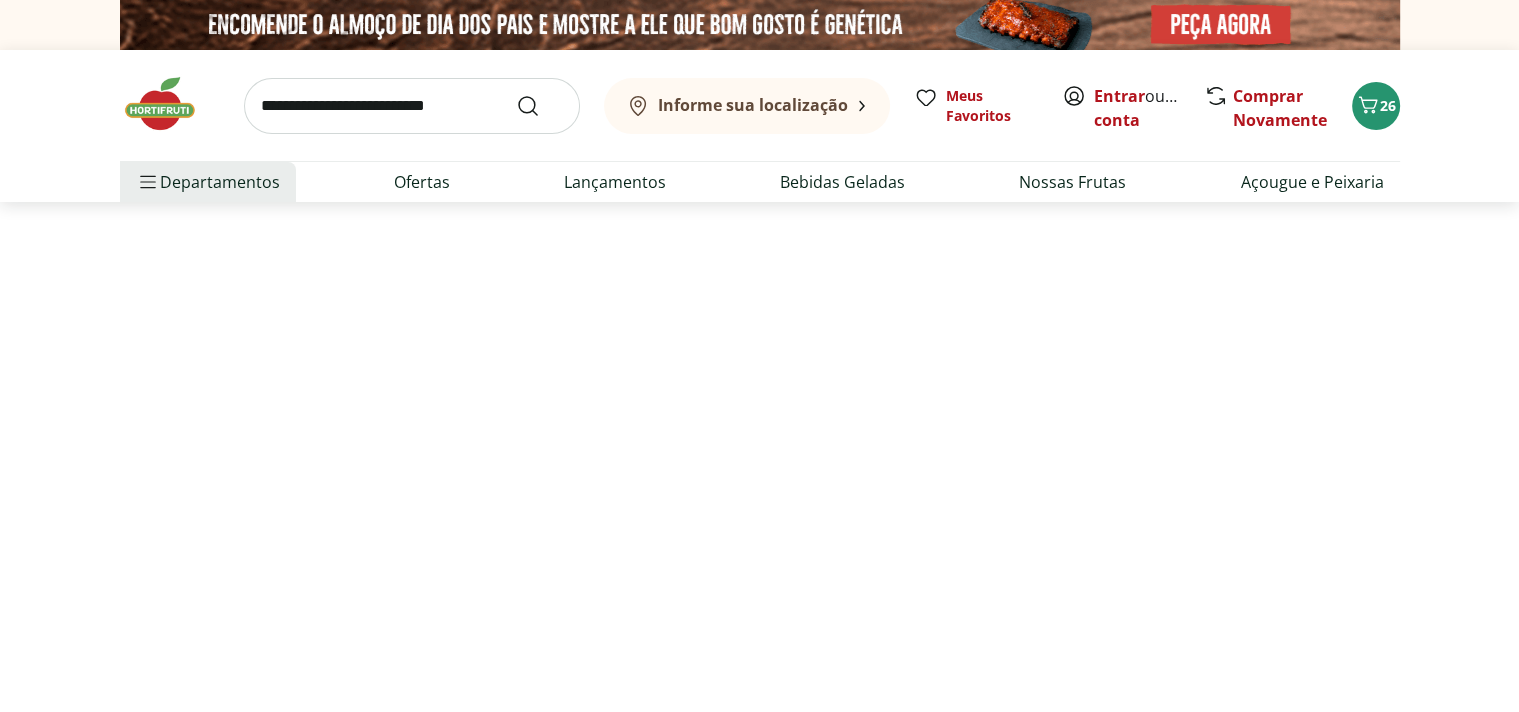 select on "*********" 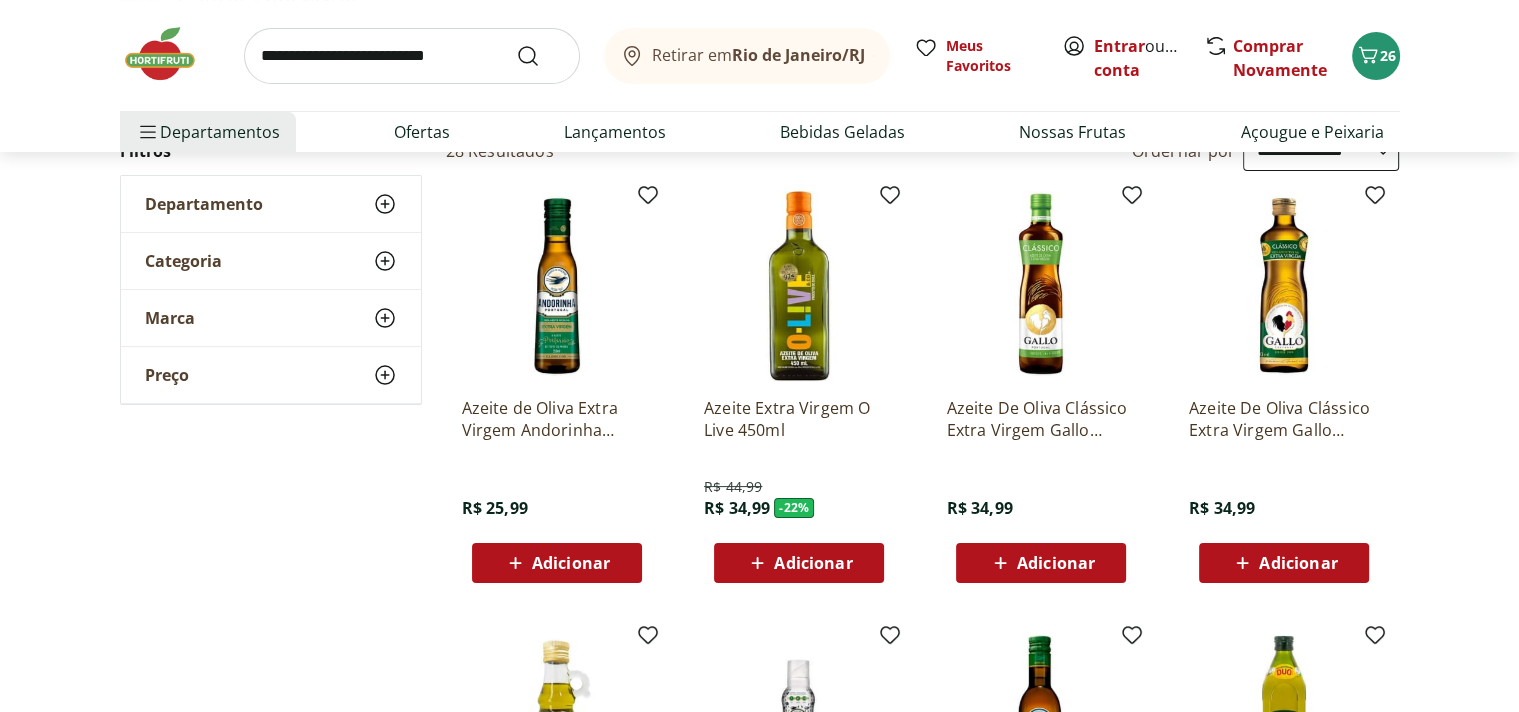 scroll, scrollTop: 216, scrollLeft: 0, axis: vertical 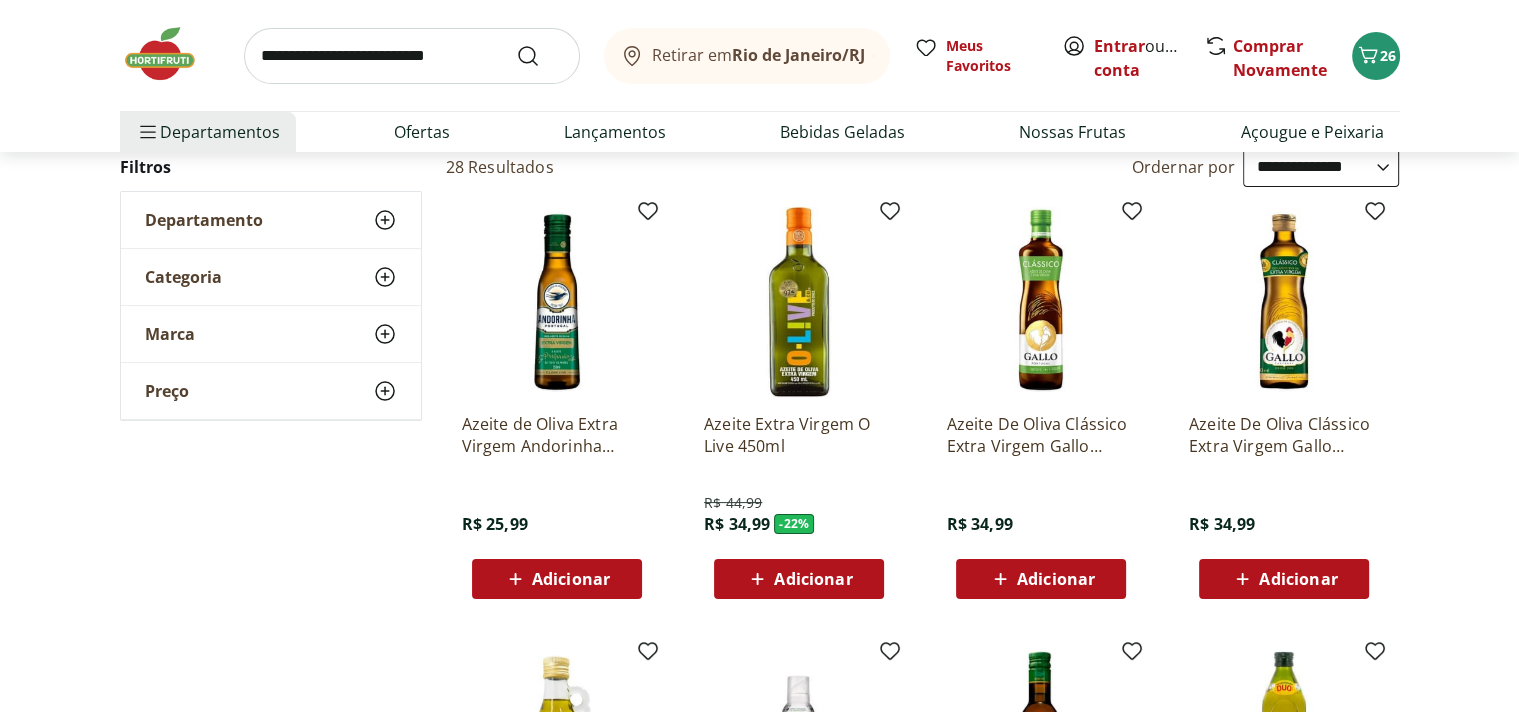 click on "Adicionar" at bounding box center (1298, 579) 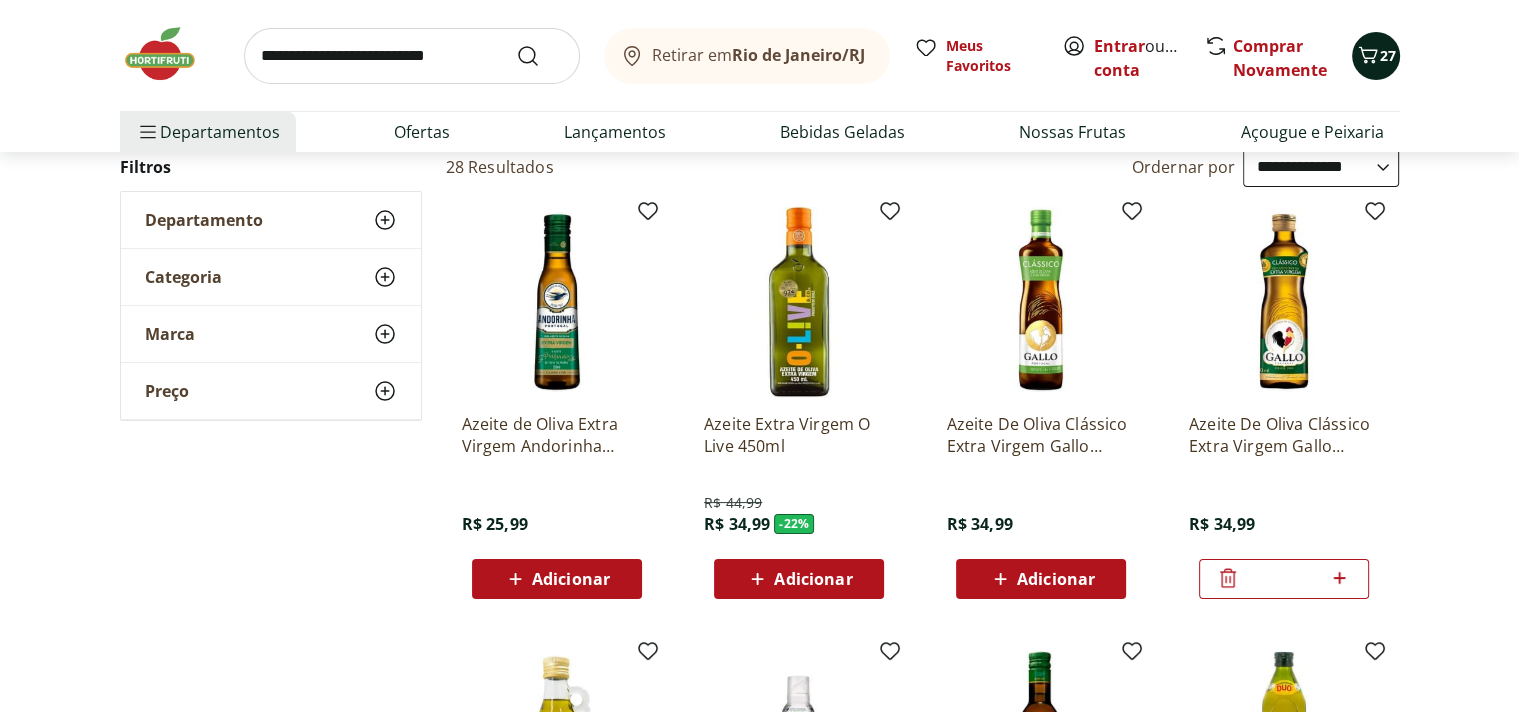 click 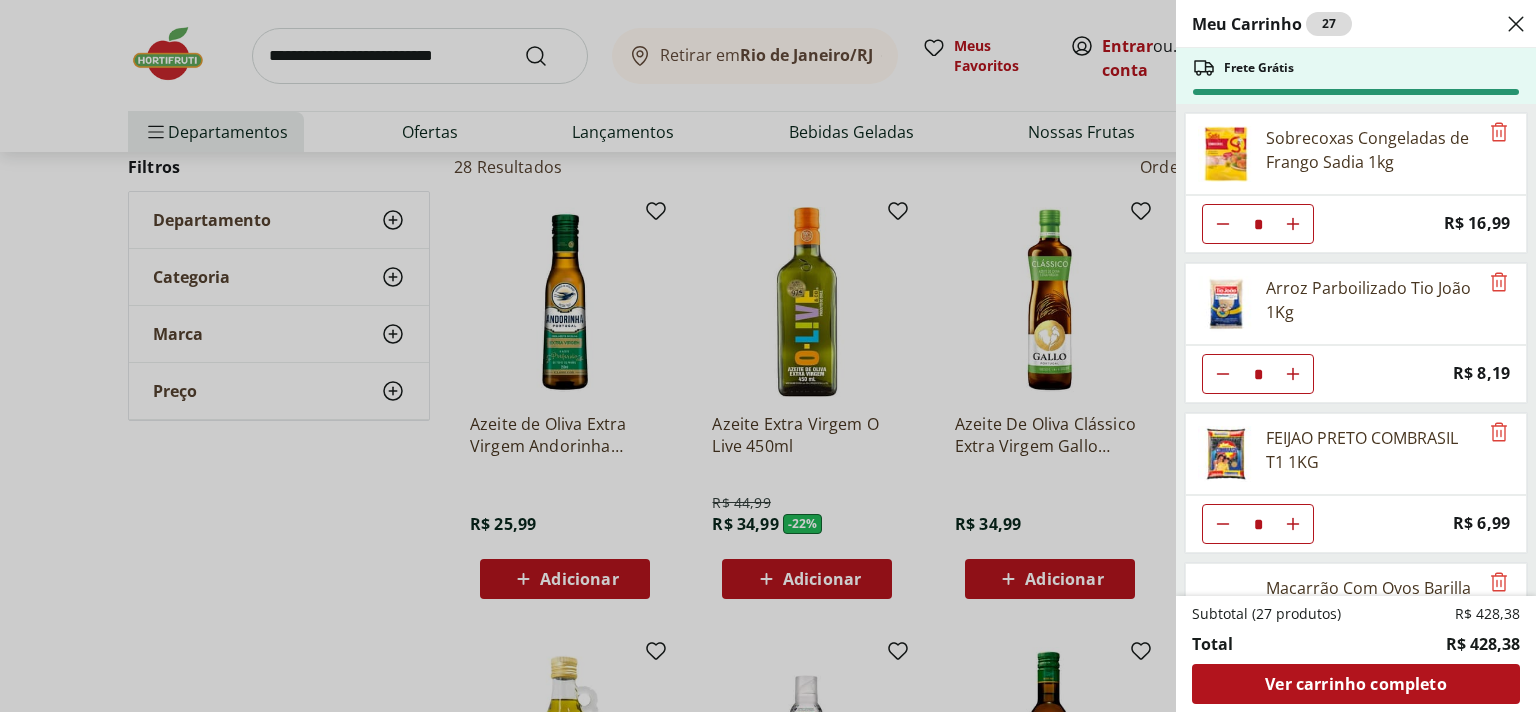 click on "Meu Carrinho 27 Frete Grátis Sobrecoxas Congeladas de Frango Sadia 1kg * Price: R$ 16,99 Arroz Parboilizado Tio João 1Kg * Price: R$ 8,19 FEIJAO PRETO COMBRASIL T1 1KG * Price: R$ 6,99 Macarrão Com Ovos Barilla Espaguete 500G * Price: R$ 8,69 Macarrão Com Ovos Barilla Penne Riga 500G * Price: R$ 8,69 Leite Fermentado Yakult 480G * Price: R$ 17,90 Leite Integral Uht Barra Mansa 1L * Price: R$ 6,99 Picanha Suína * Price: R$ 22,45 Picanha Bovina Friboi Maturatta Peça * Price: R$ 167,86 Uva Rosada Embalada * Price: R$ 13,49 Poncã Unidade * Price: R$ 1,60 Azeite De Oliva Clássico Extra Virgem Gallo 250Ml * Price: R$ 34,99 Subtotal (27 produtos) R$ 428,38 Total R$ 428,38 Ver carrinho completo" at bounding box center (768, 356) 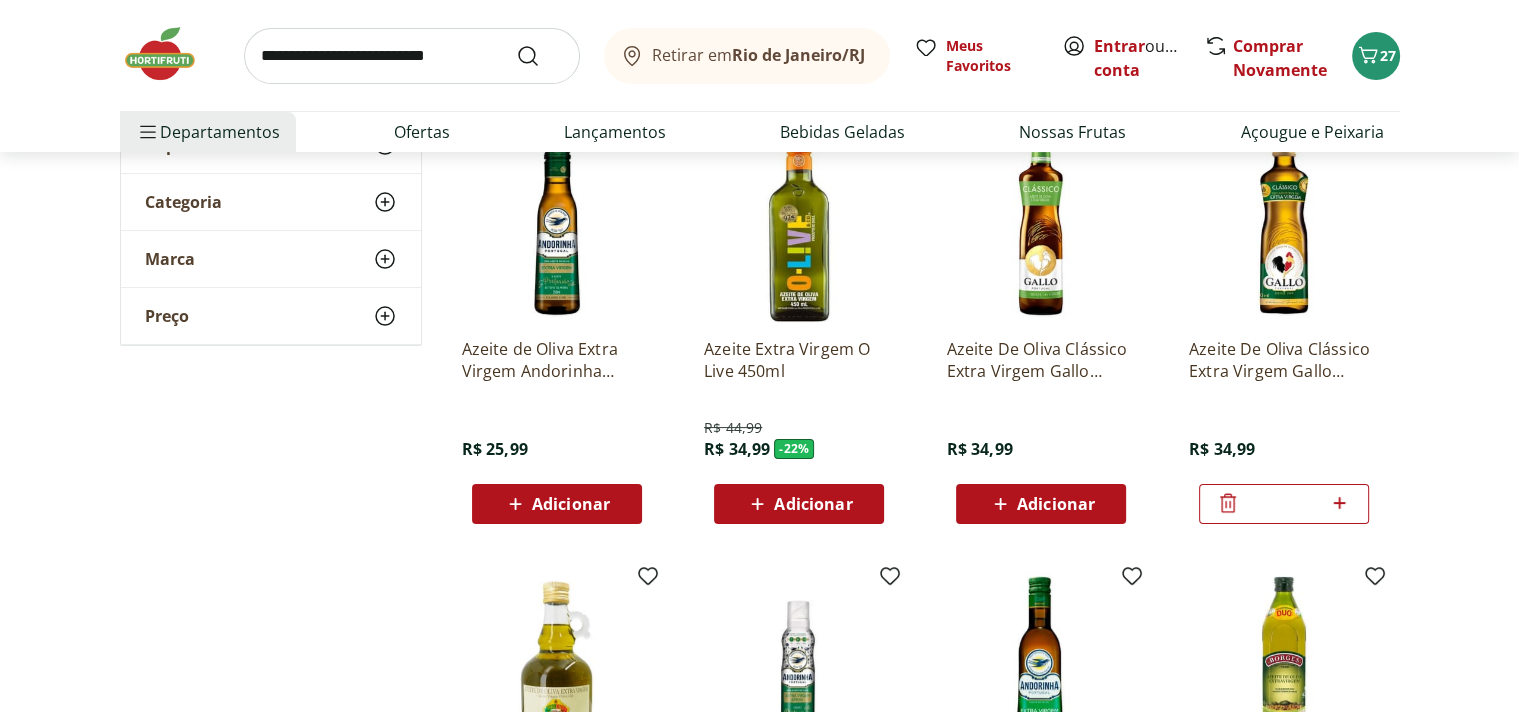 scroll, scrollTop: 432, scrollLeft: 0, axis: vertical 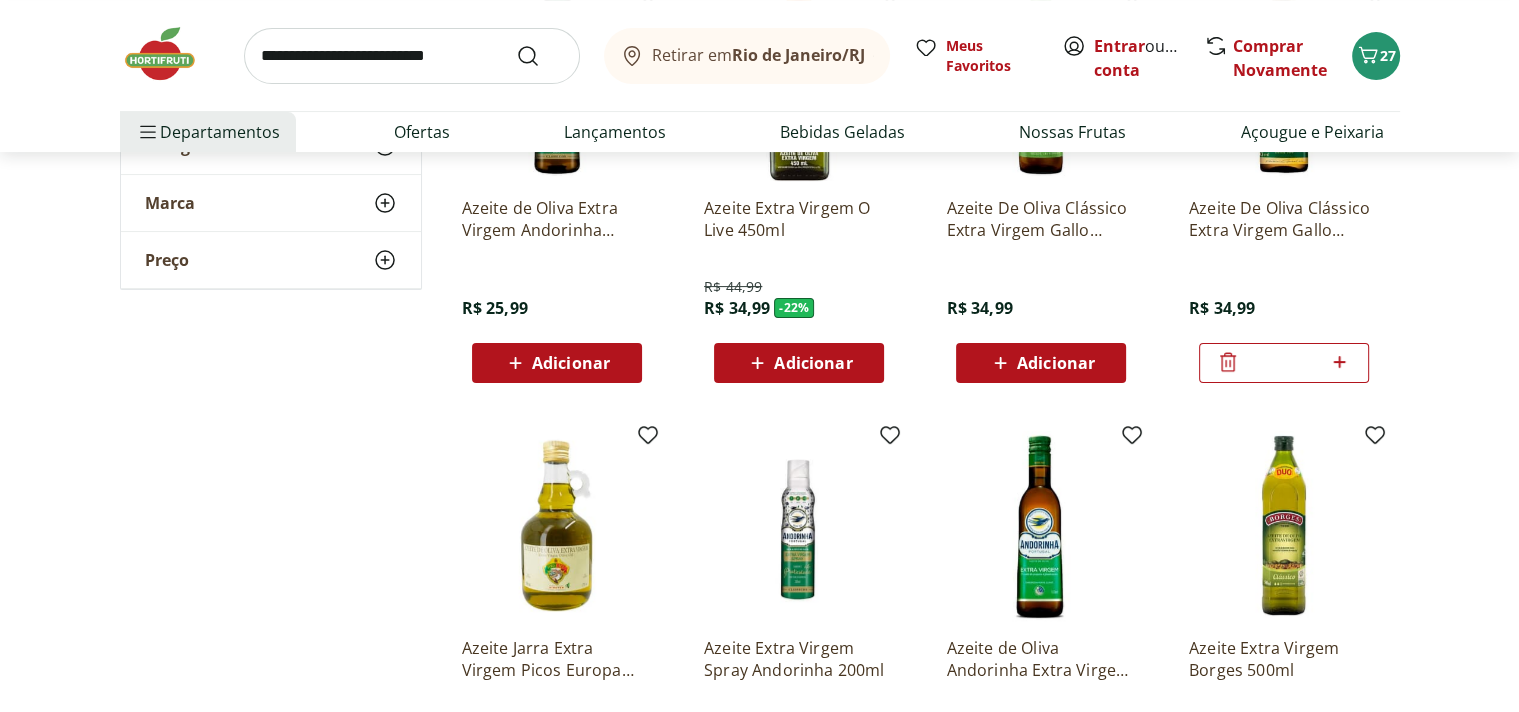 click on "Azeite De Oliva Clássico Extra Virgem Gallo 250Ml" at bounding box center [1284, 219] 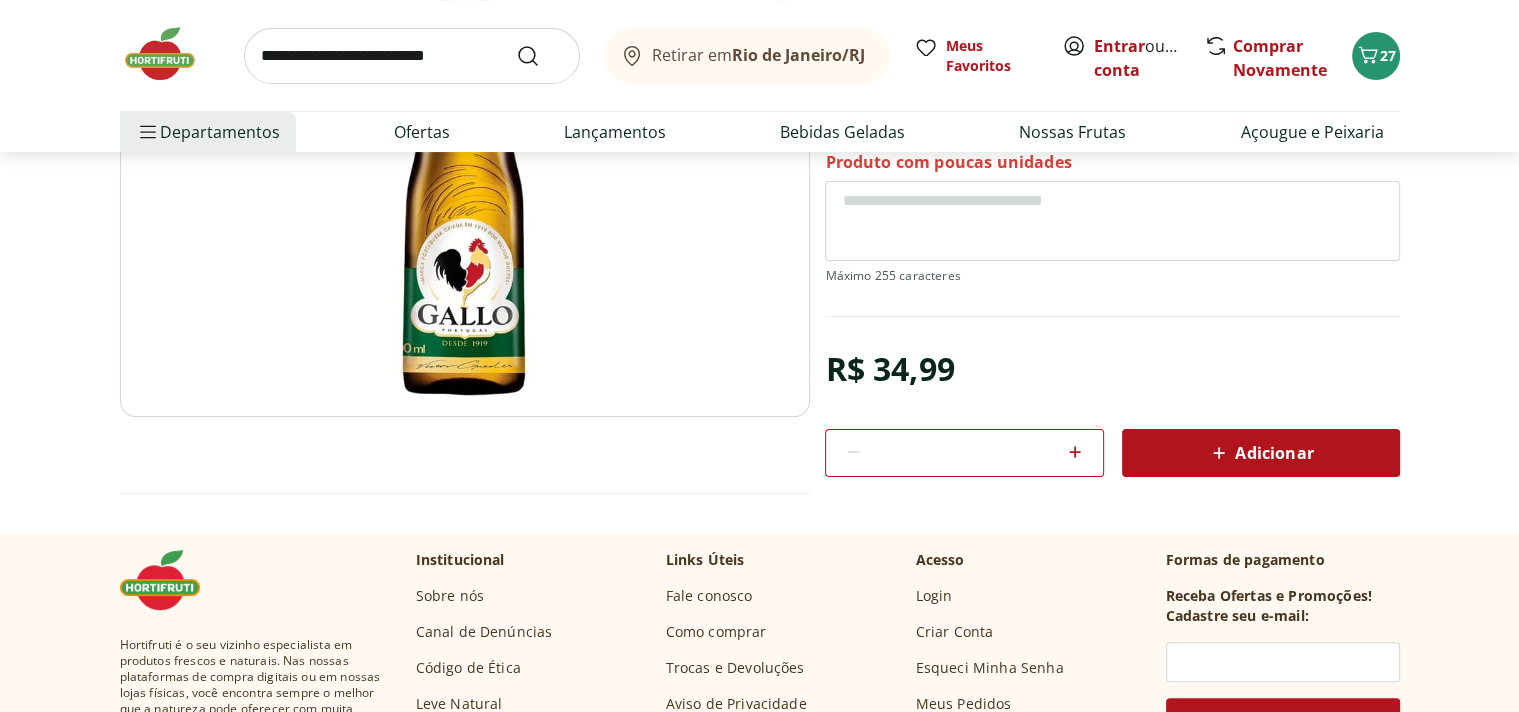 scroll, scrollTop: 0, scrollLeft: 0, axis: both 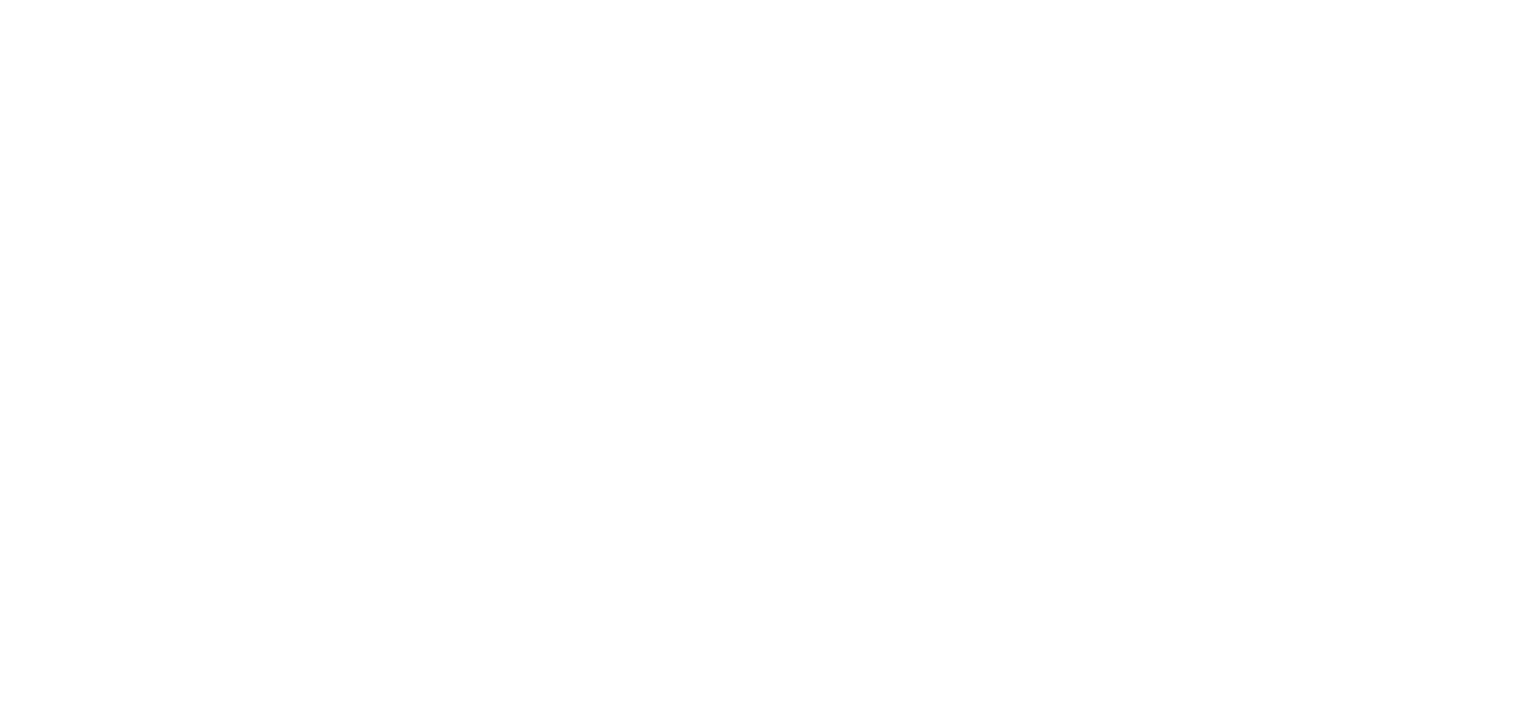 select on "*********" 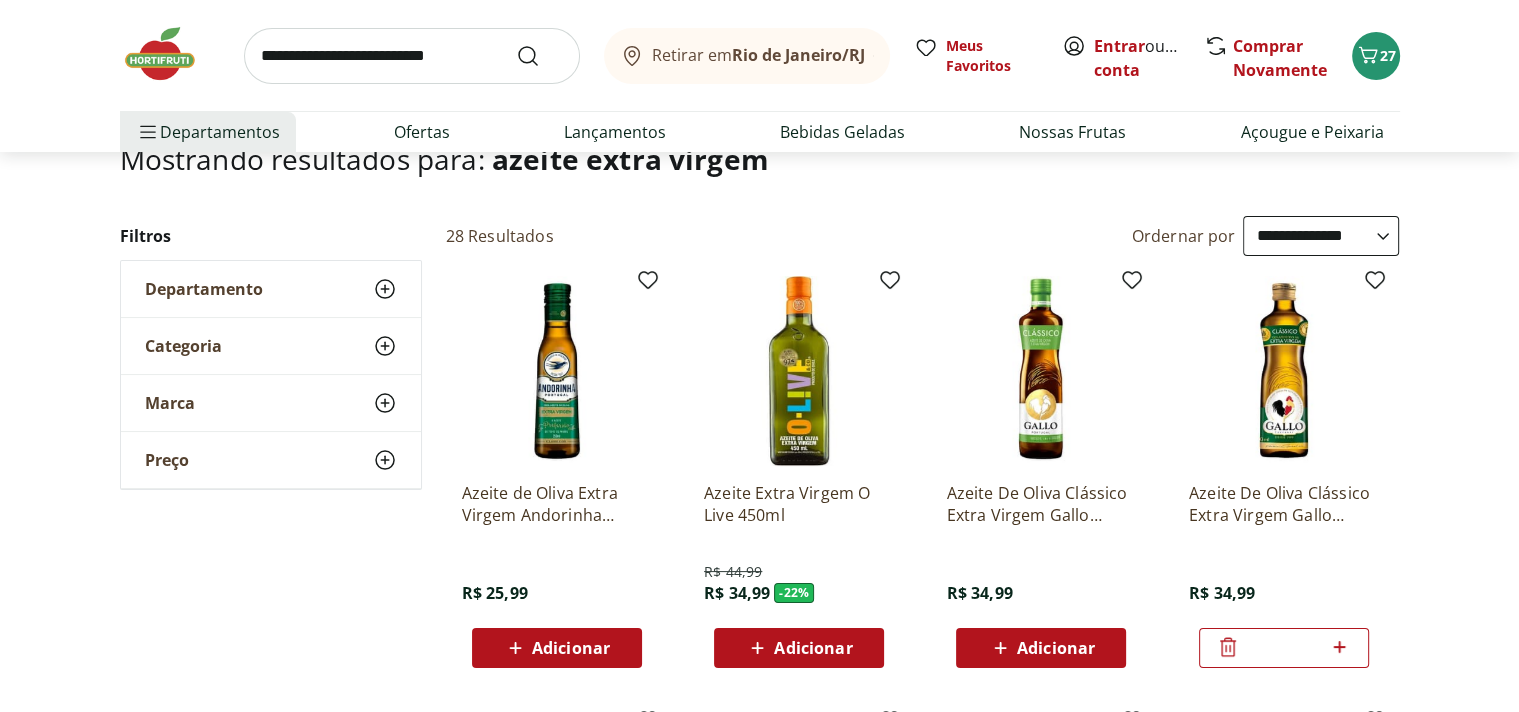 scroll, scrollTop: 108, scrollLeft: 0, axis: vertical 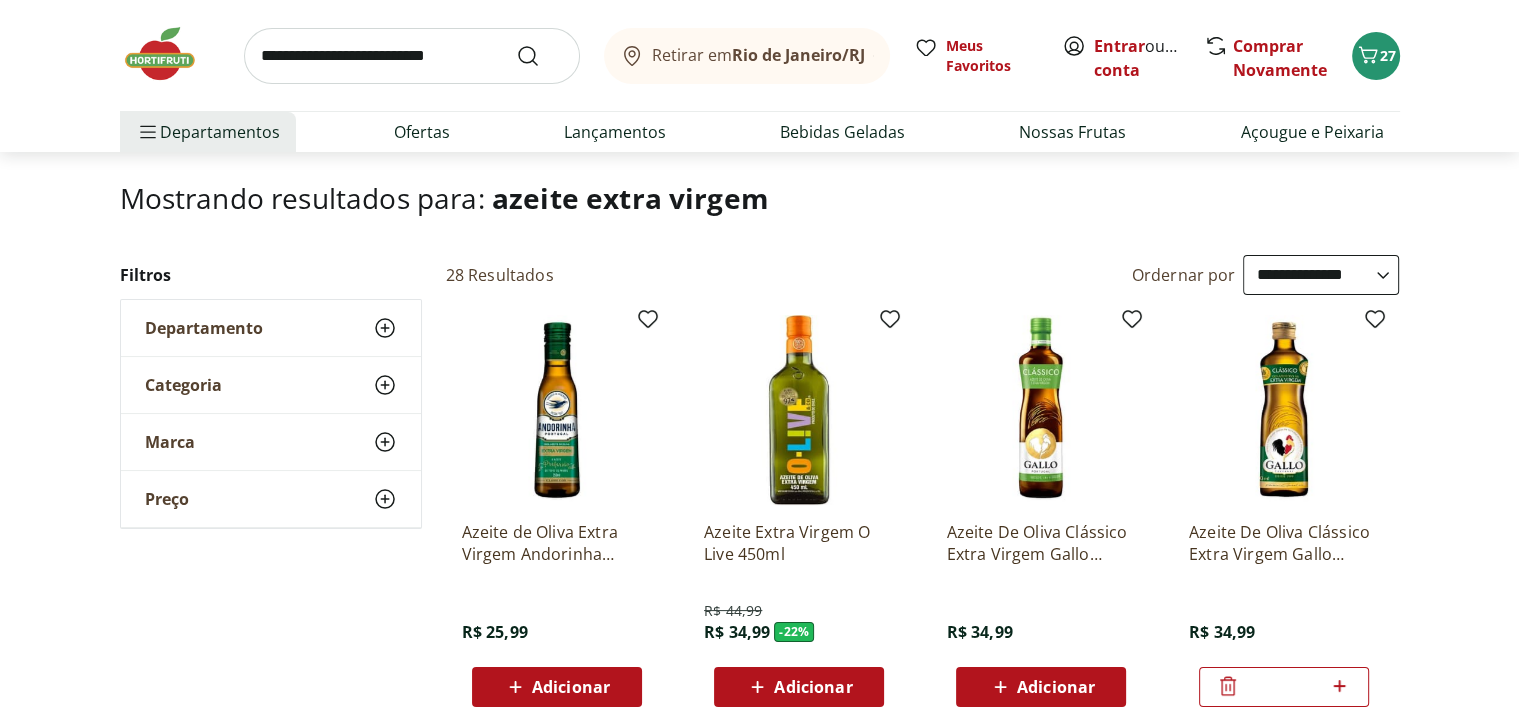 click on "Azeite De Oliva Clássico Extra Virgem Gallo 500Ml" at bounding box center [1041, 543] 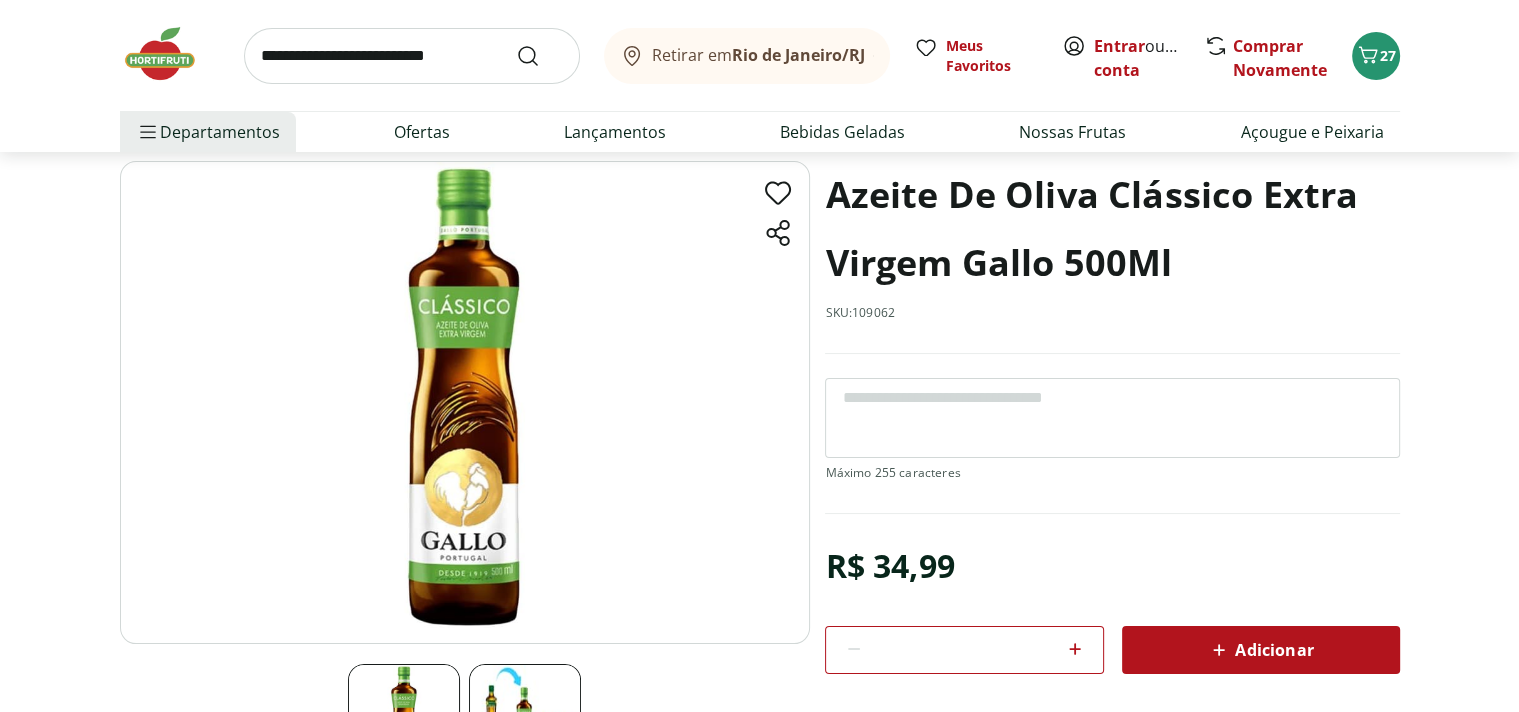 scroll, scrollTop: 108, scrollLeft: 0, axis: vertical 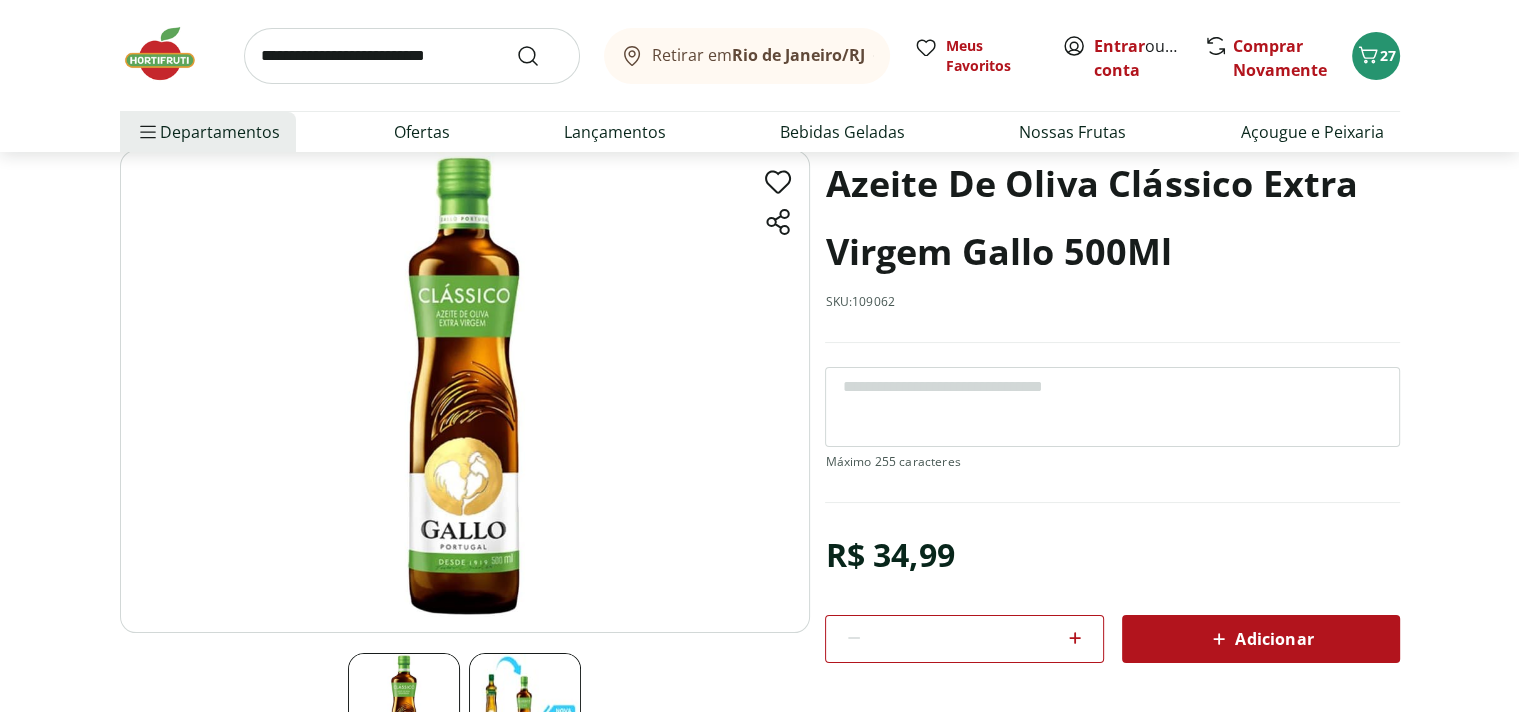 click at bounding box center [465, 391] 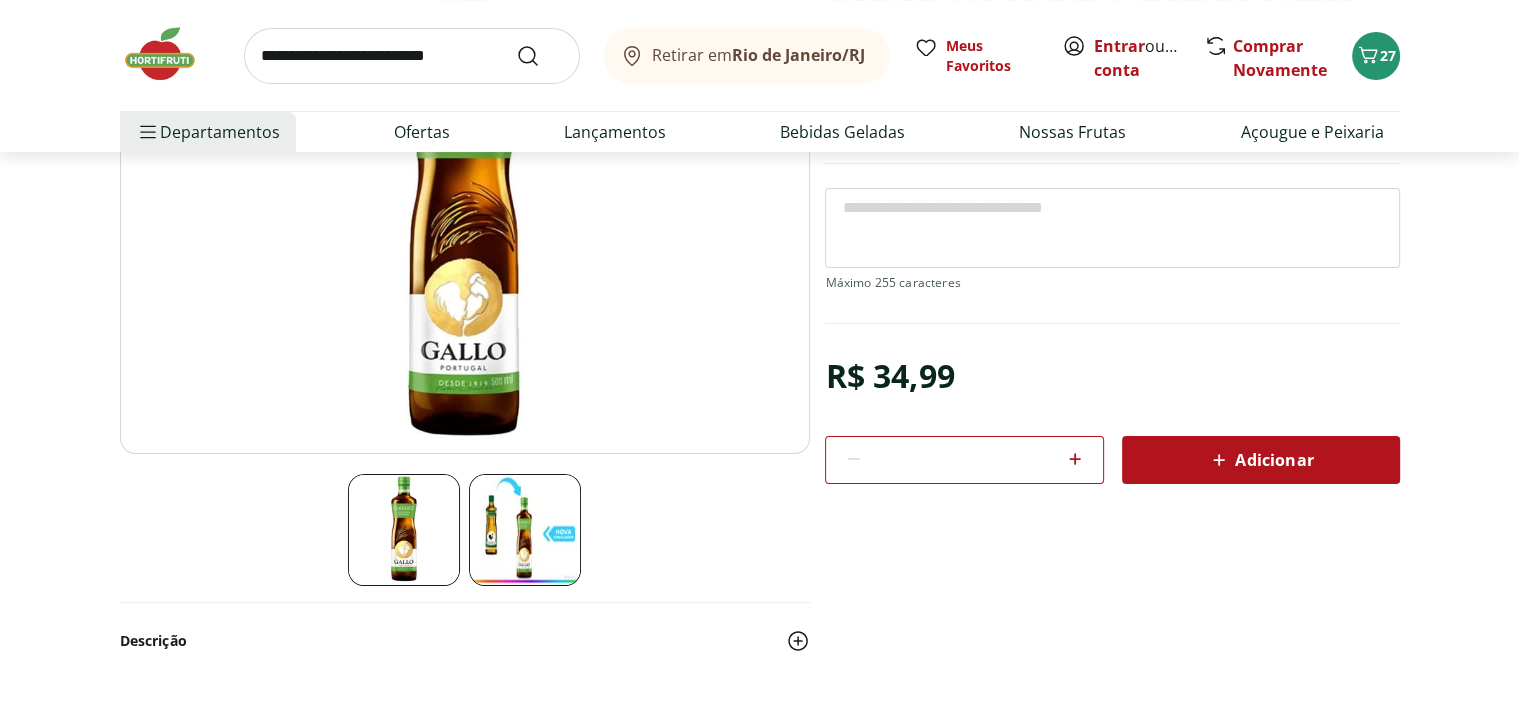 scroll, scrollTop: 540, scrollLeft: 0, axis: vertical 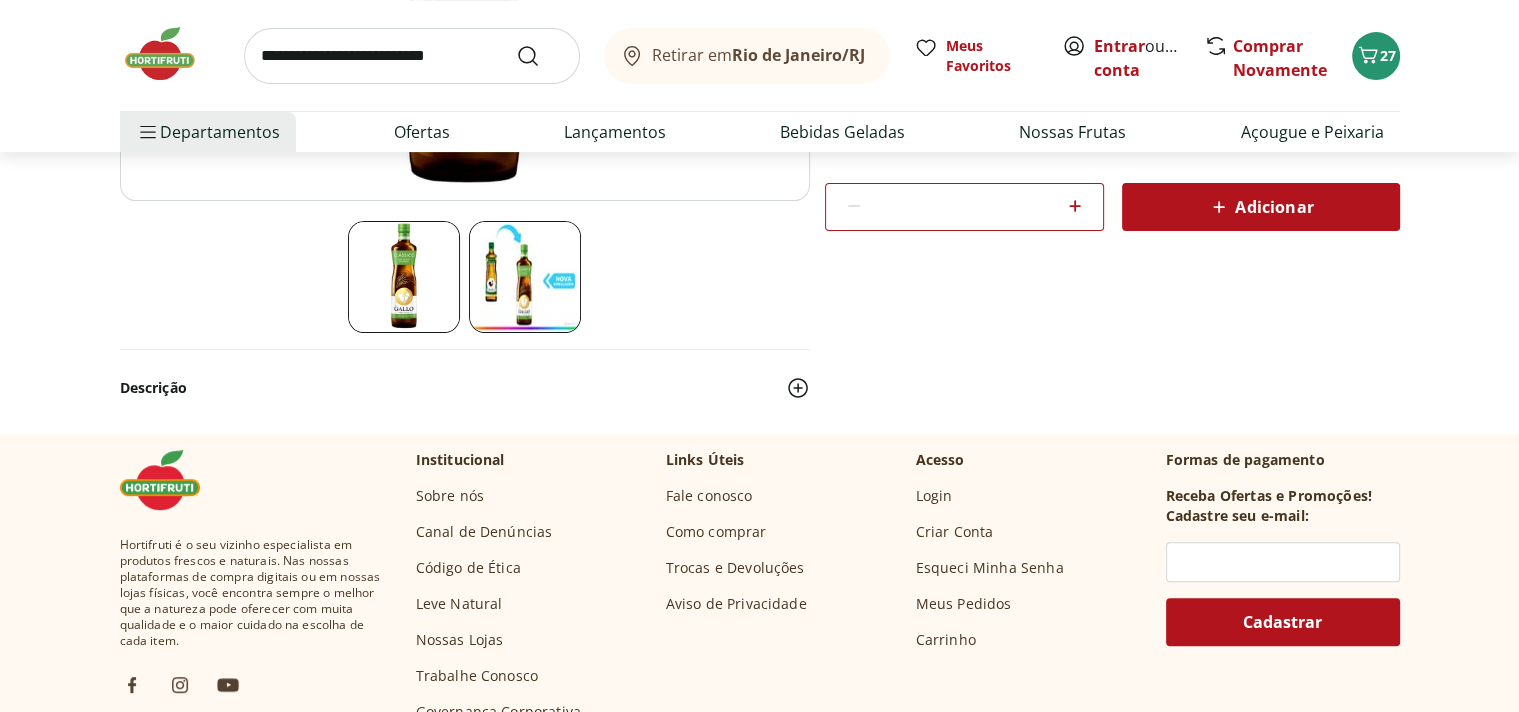 click at bounding box center (525, 277) 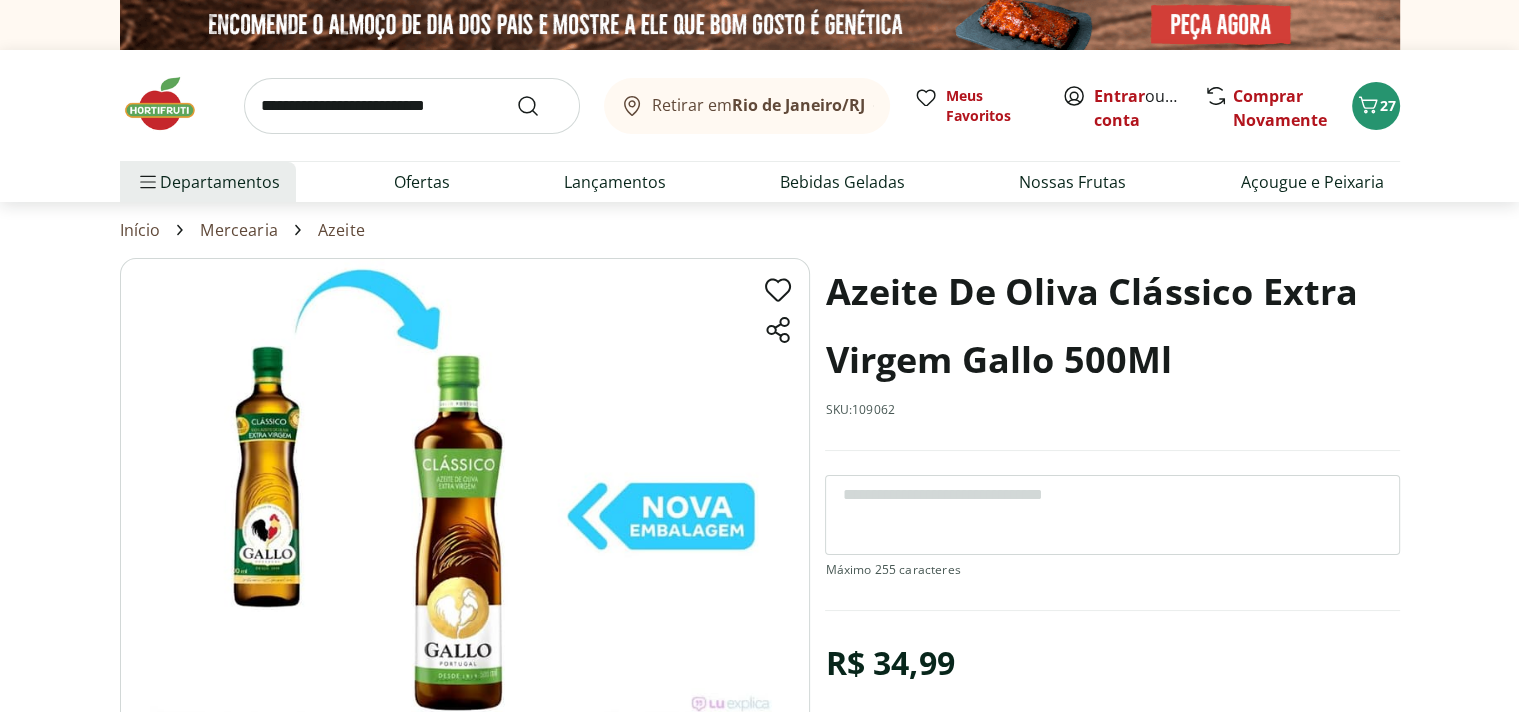 scroll, scrollTop: 324, scrollLeft: 0, axis: vertical 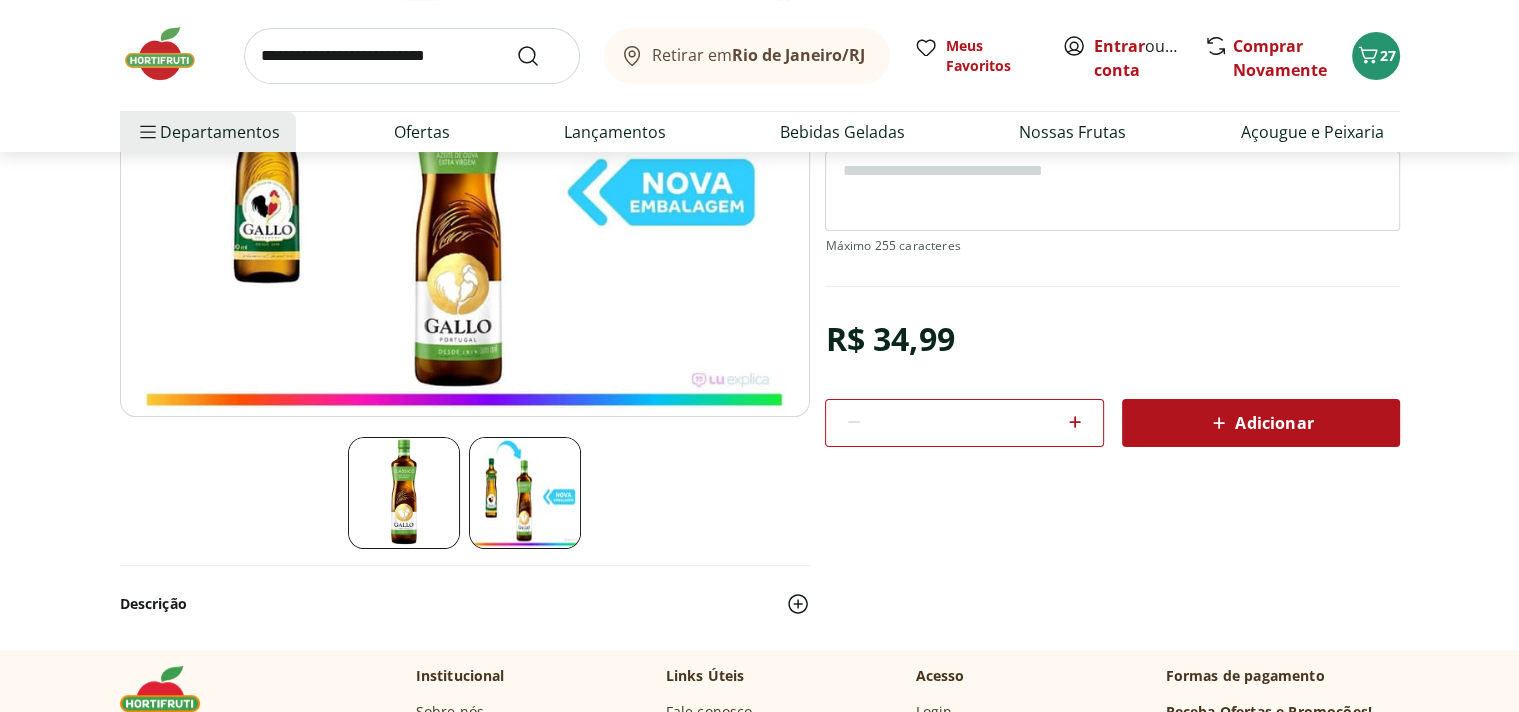 click on "Adicionar" at bounding box center (1260, 423) 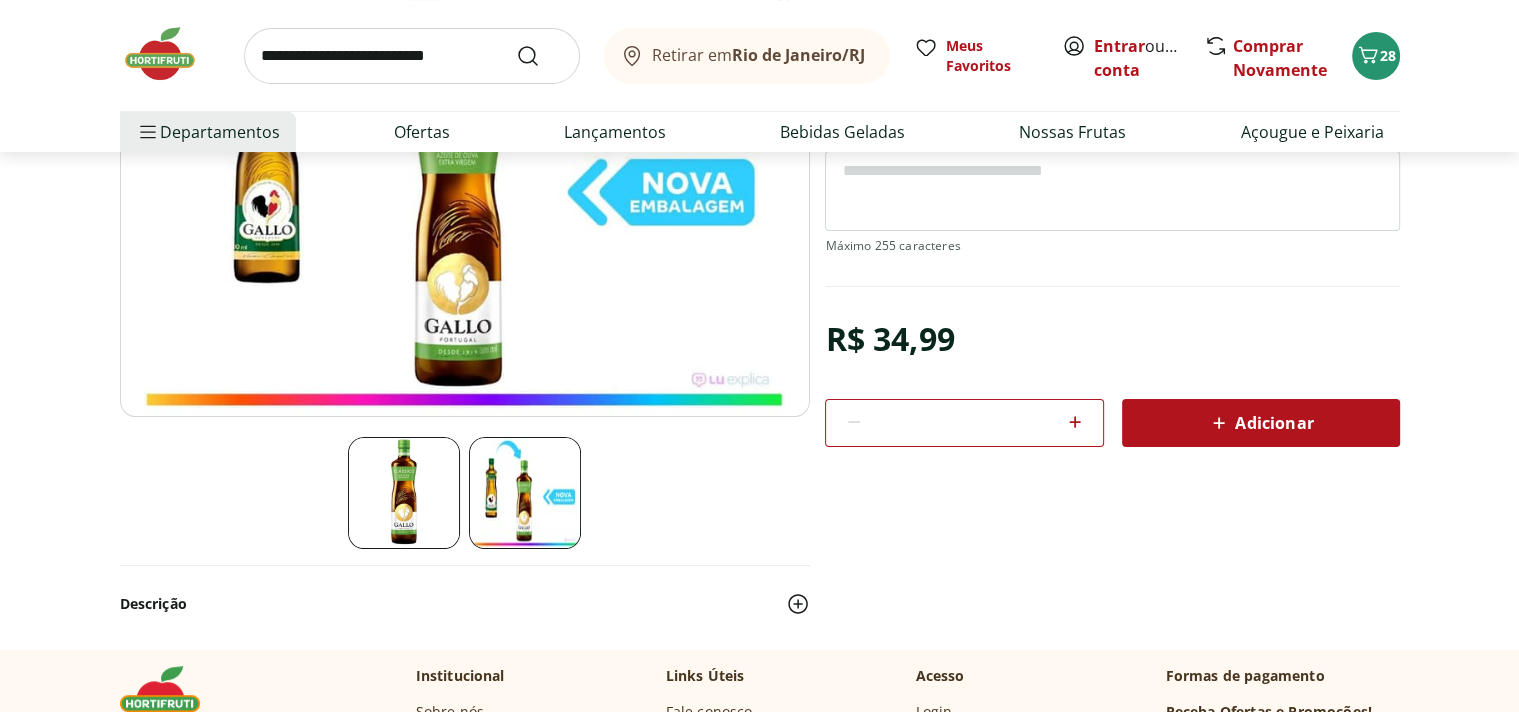 scroll, scrollTop: 108, scrollLeft: 0, axis: vertical 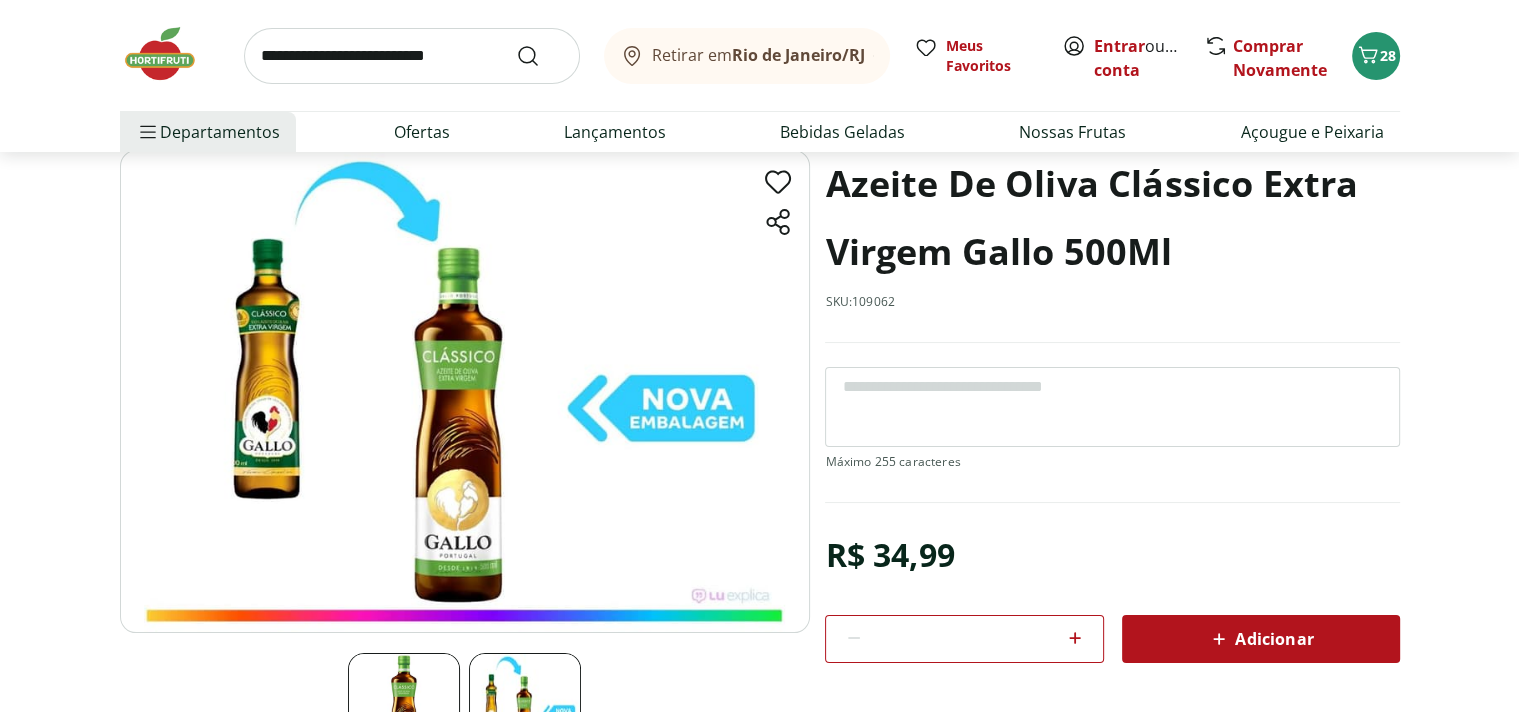 select on "*********" 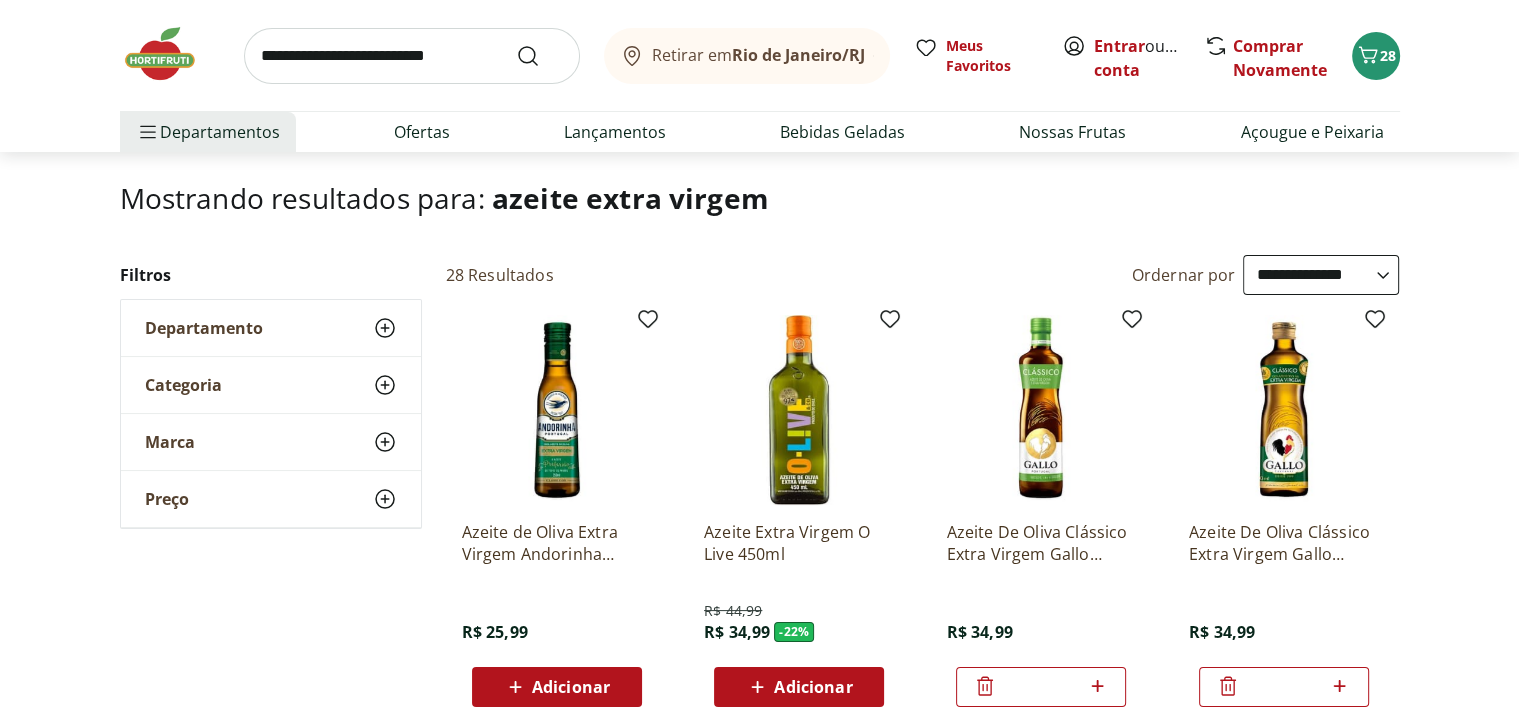 click at bounding box center [1284, 410] 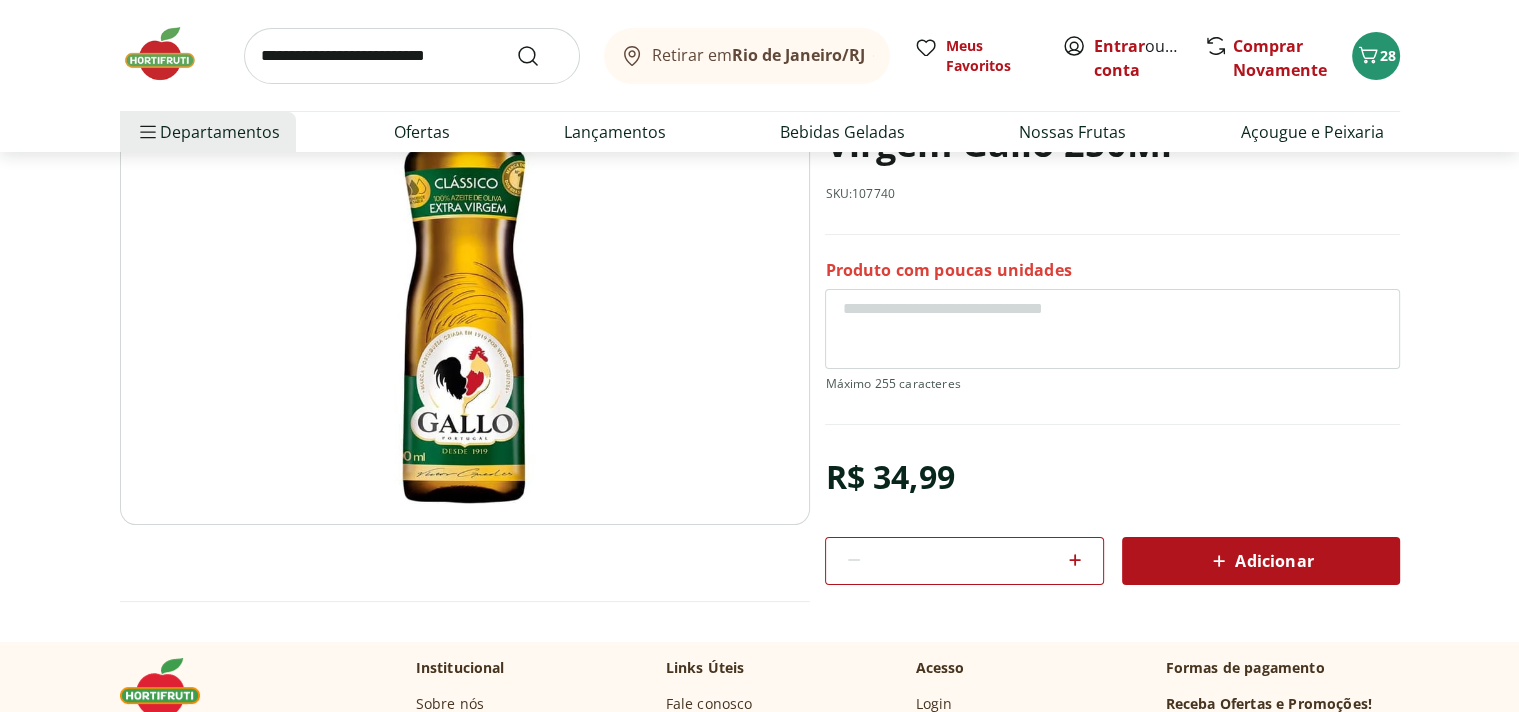 scroll, scrollTop: 0, scrollLeft: 0, axis: both 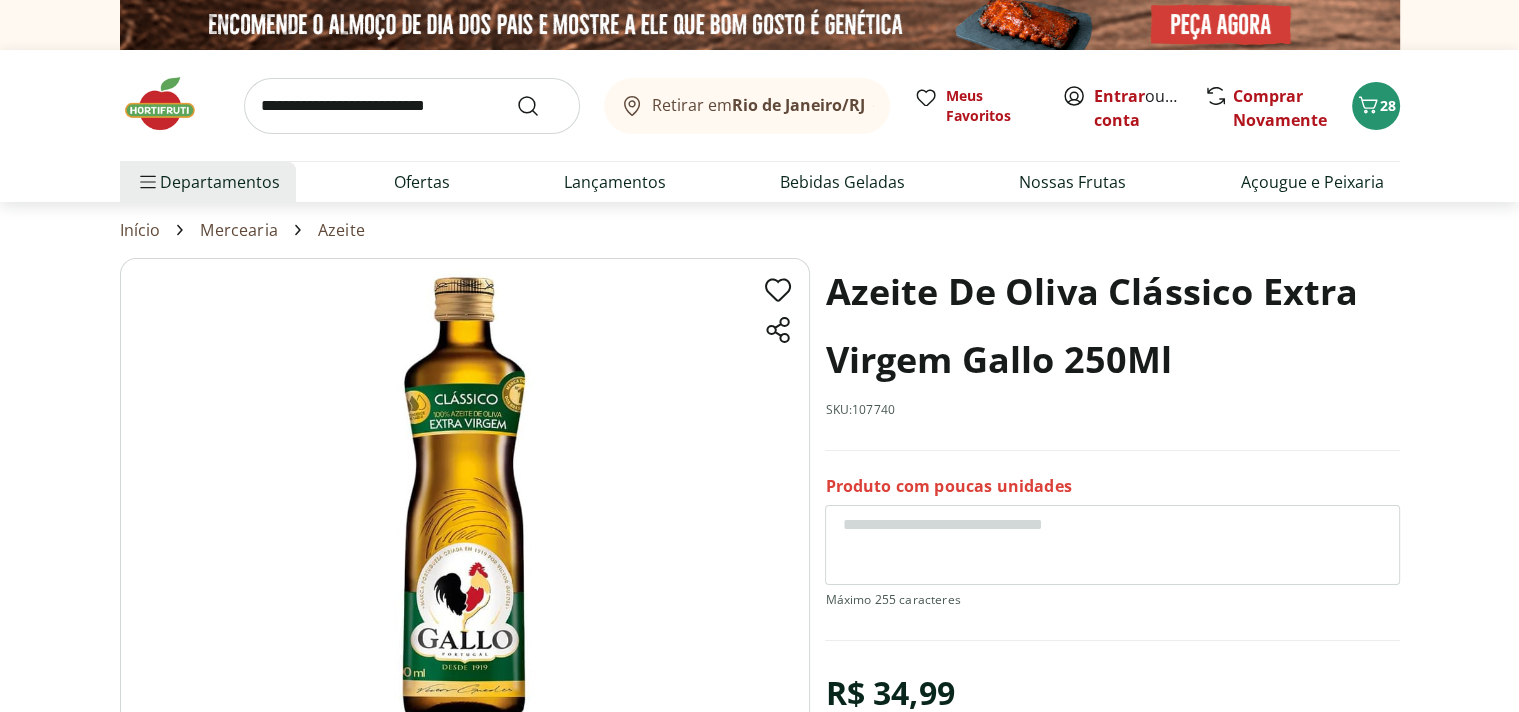 click at bounding box center (465, 499) 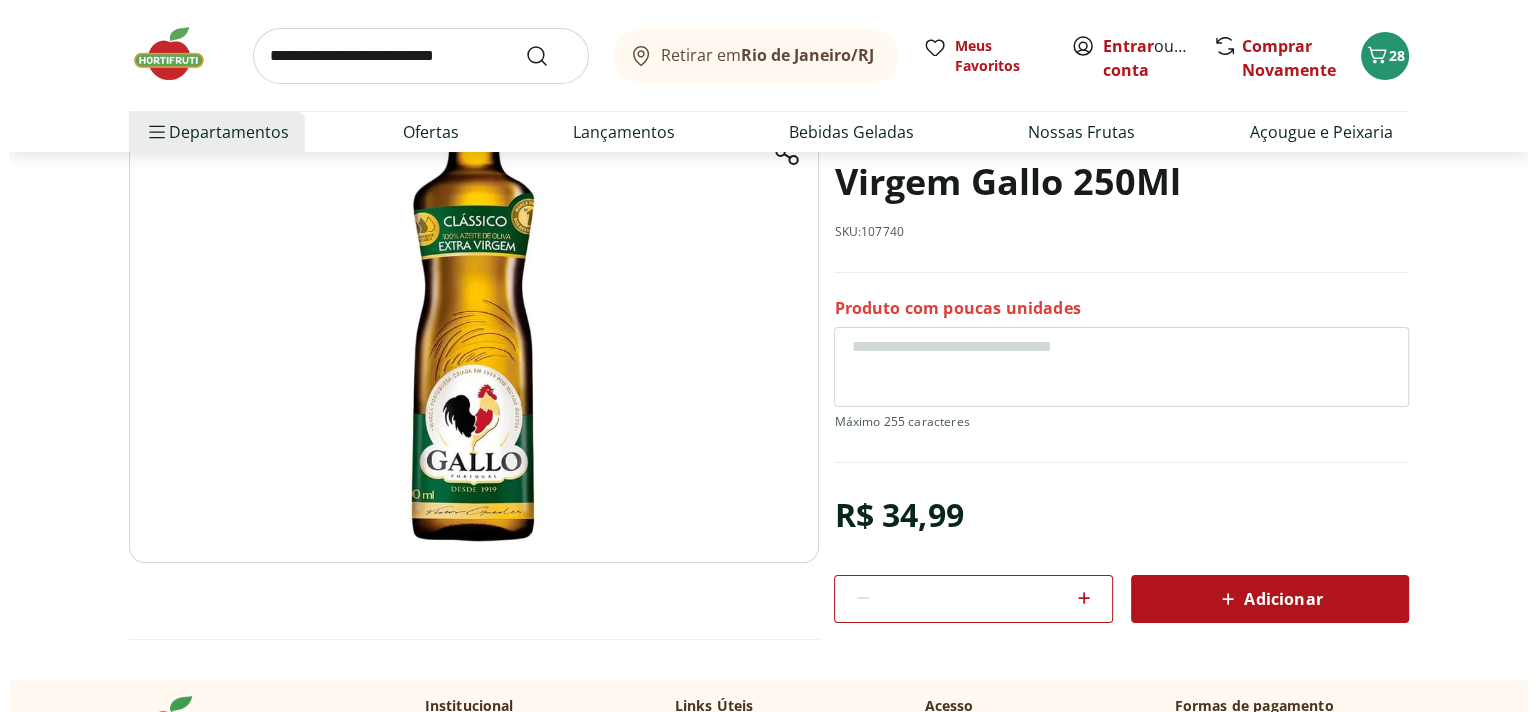 scroll, scrollTop: 324, scrollLeft: 0, axis: vertical 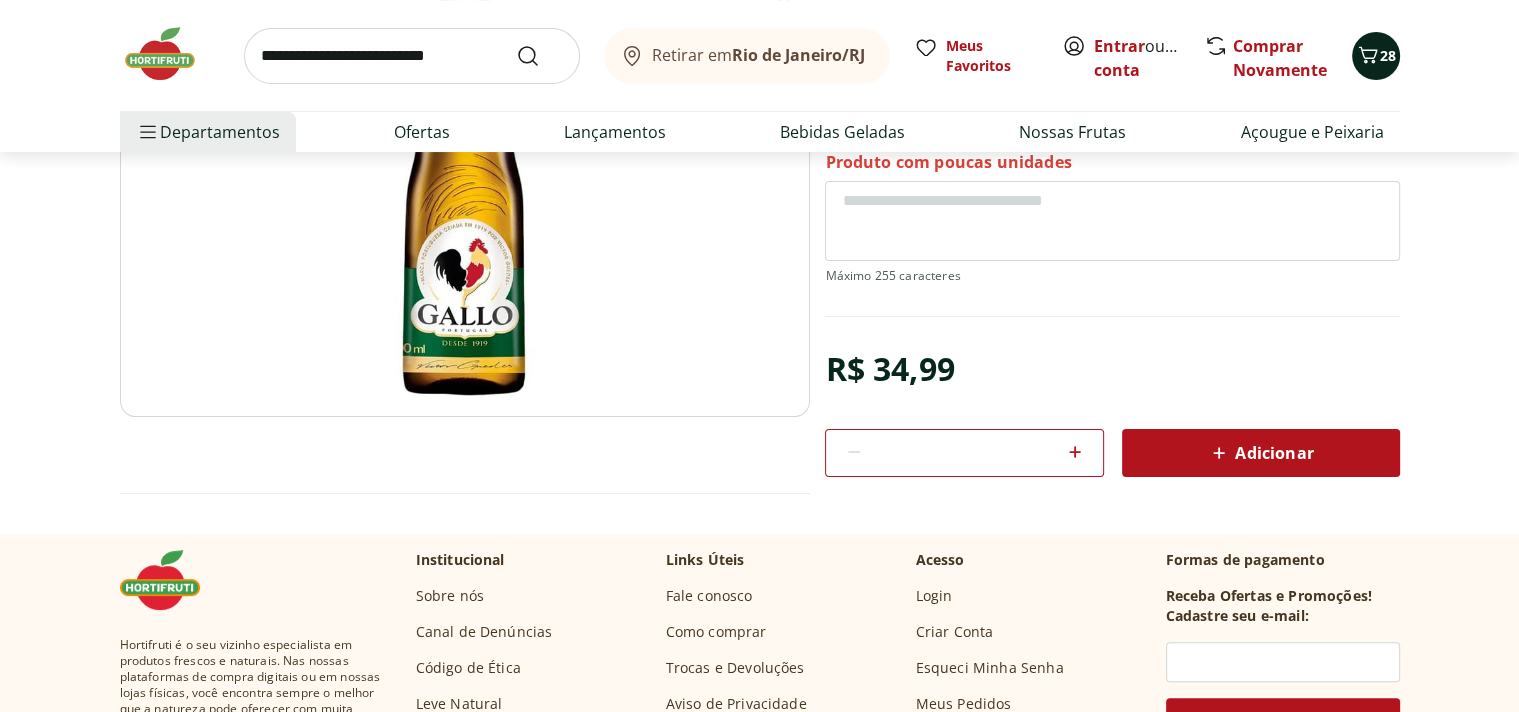 click 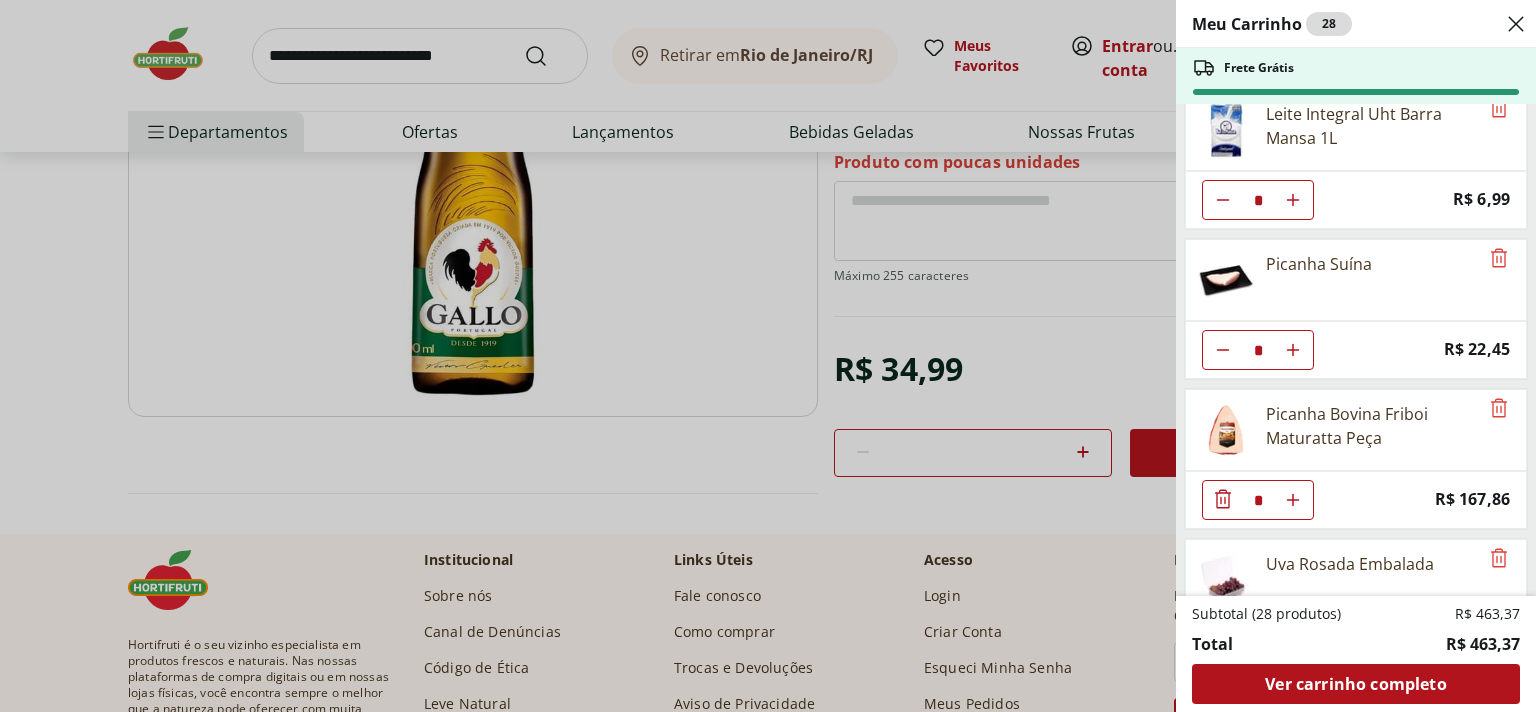 scroll, scrollTop: 1450, scrollLeft: 0, axis: vertical 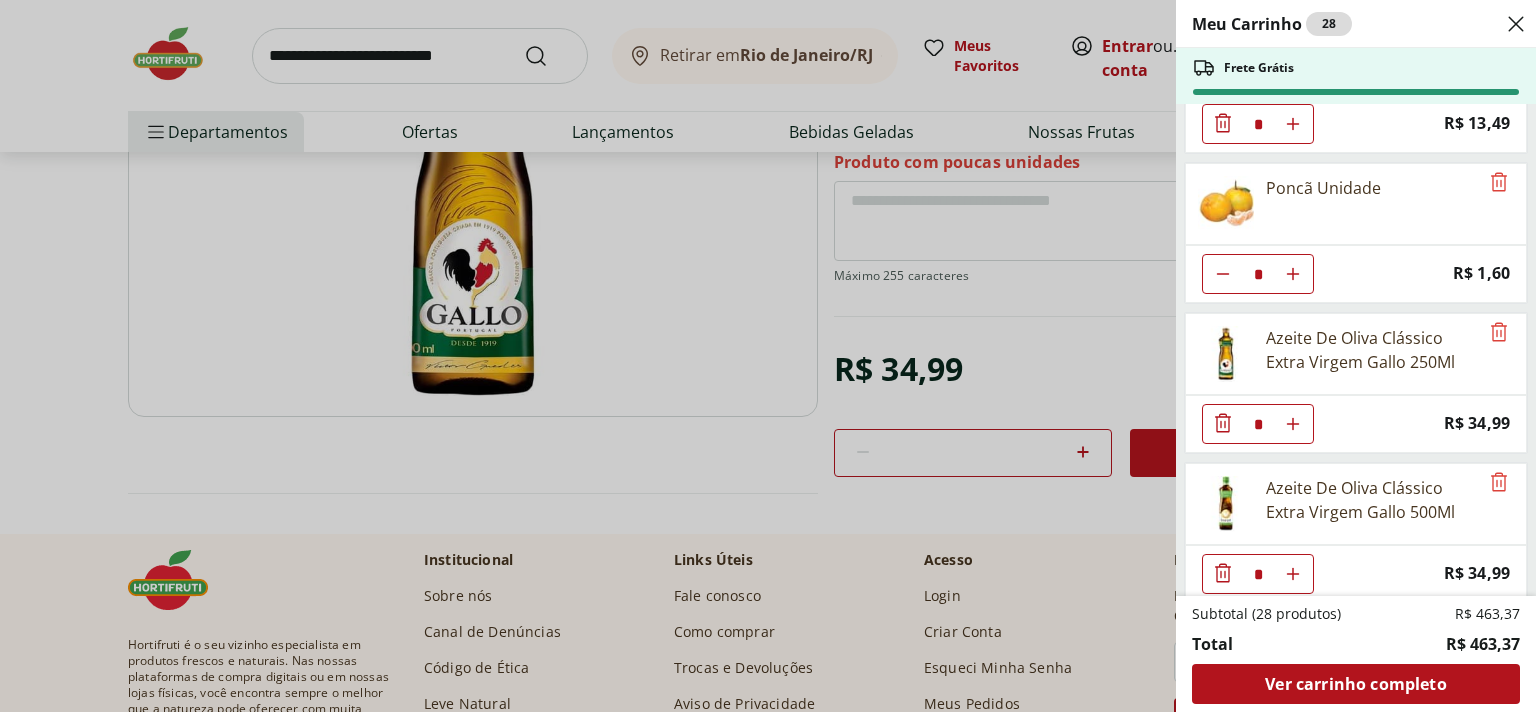 click 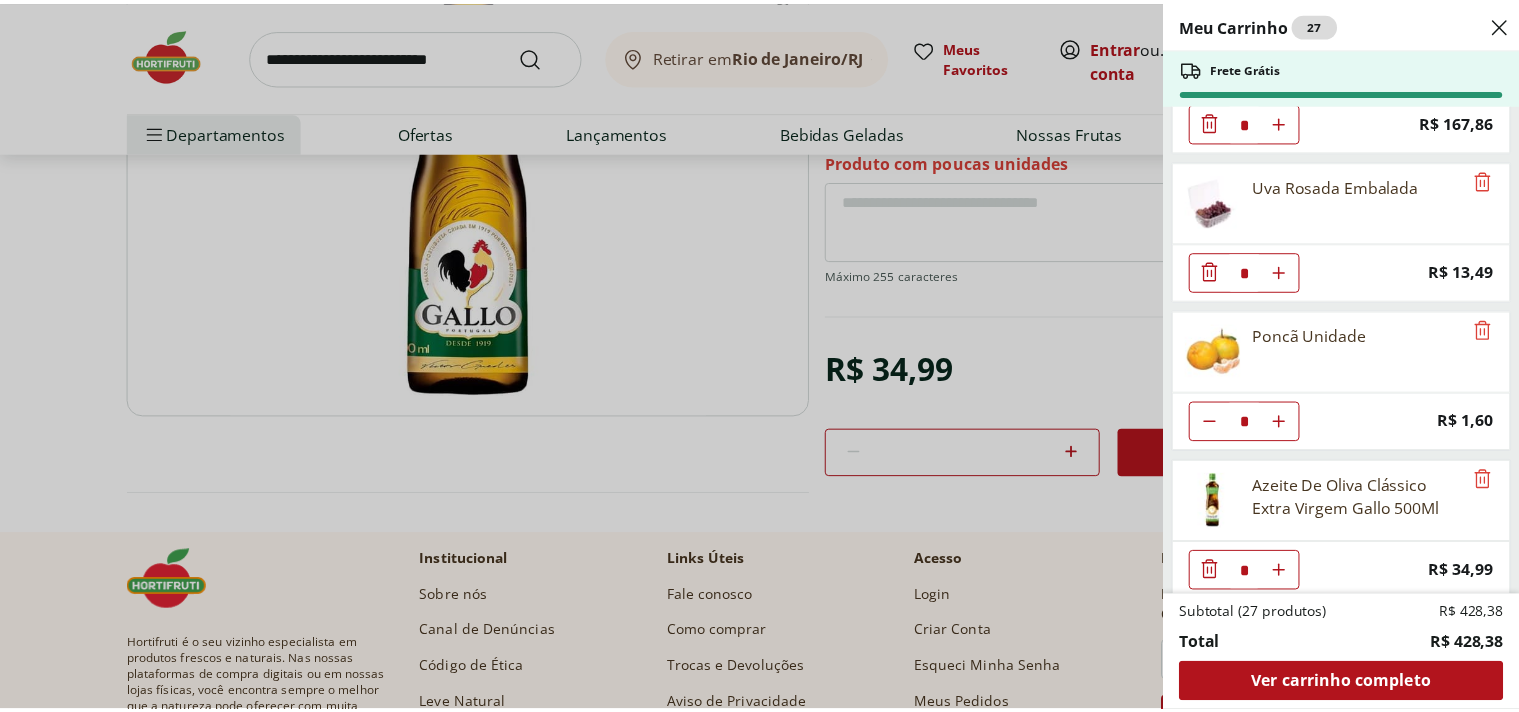scroll, scrollTop: 246, scrollLeft: 0, axis: vertical 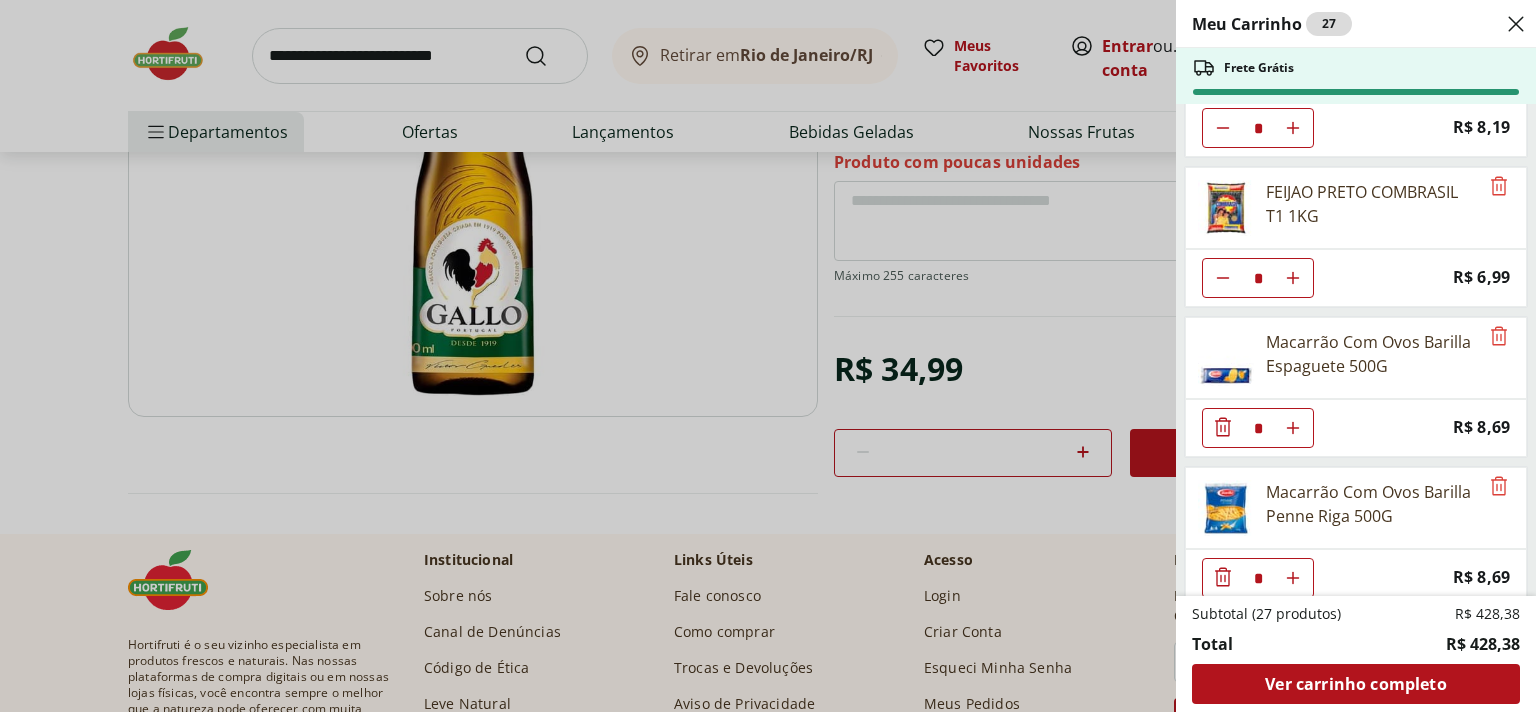 click on "Meu Carrinho 27 Frete Grátis Sobrecoxas Congeladas de Frango Sadia 1kg * Price: R$ 16,99 Arroz Parboilizado Tio João 1Kg * Price: R$ 8,19 FEIJAO PRETO COMBRASIL T1 1KG * Price: R$ 6,99 Macarrão Com Ovos Barilla Espaguete 500G * Price: R$ 8,69 Macarrão Com Ovos Barilla Penne Riga 500G * Price: R$ 8,69 Leite Fermentado Yakult 480G * Price: R$ 17,90 Leite Integral Uht Barra Mansa 1L * Price: R$ 6,99 Picanha Suína * Price: R$ 22,45 Picanha Bovina Friboi Maturatta Peça * Price: R$ 167,86 Uva Rosada Embalada * Price: R$ 13,49 Poncã Unidade * Price: R$ 1,60 Azeite De Oliva Clássico Extra Virgem Gallo 500Ml * Price: R$ 34,99 Subtotal (27 produtos) R$ 428,38 Total R$ 428,38 Ver carrinho completo" at bounding box center [768, 356] 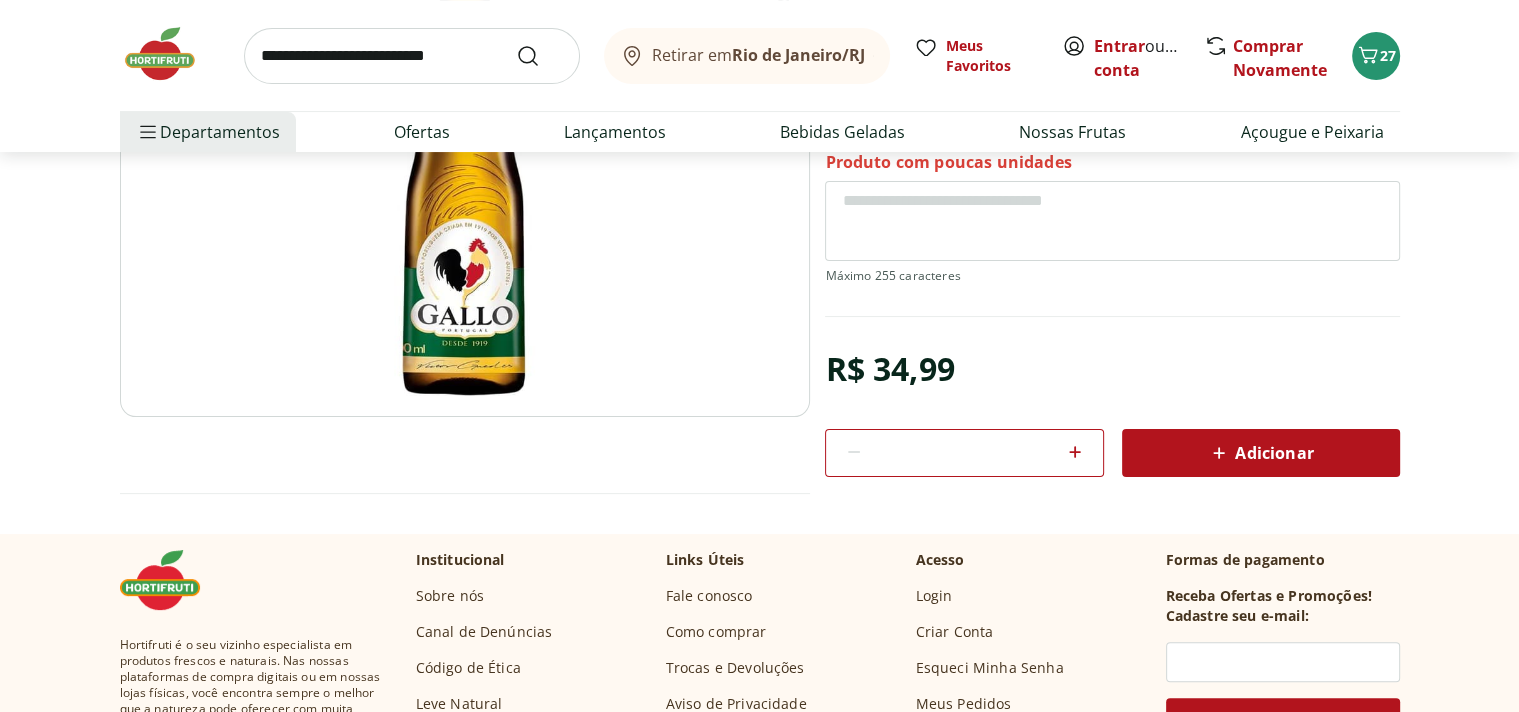 click on "Rio de Janeiro/RJ" at bounding box center (798, 55) 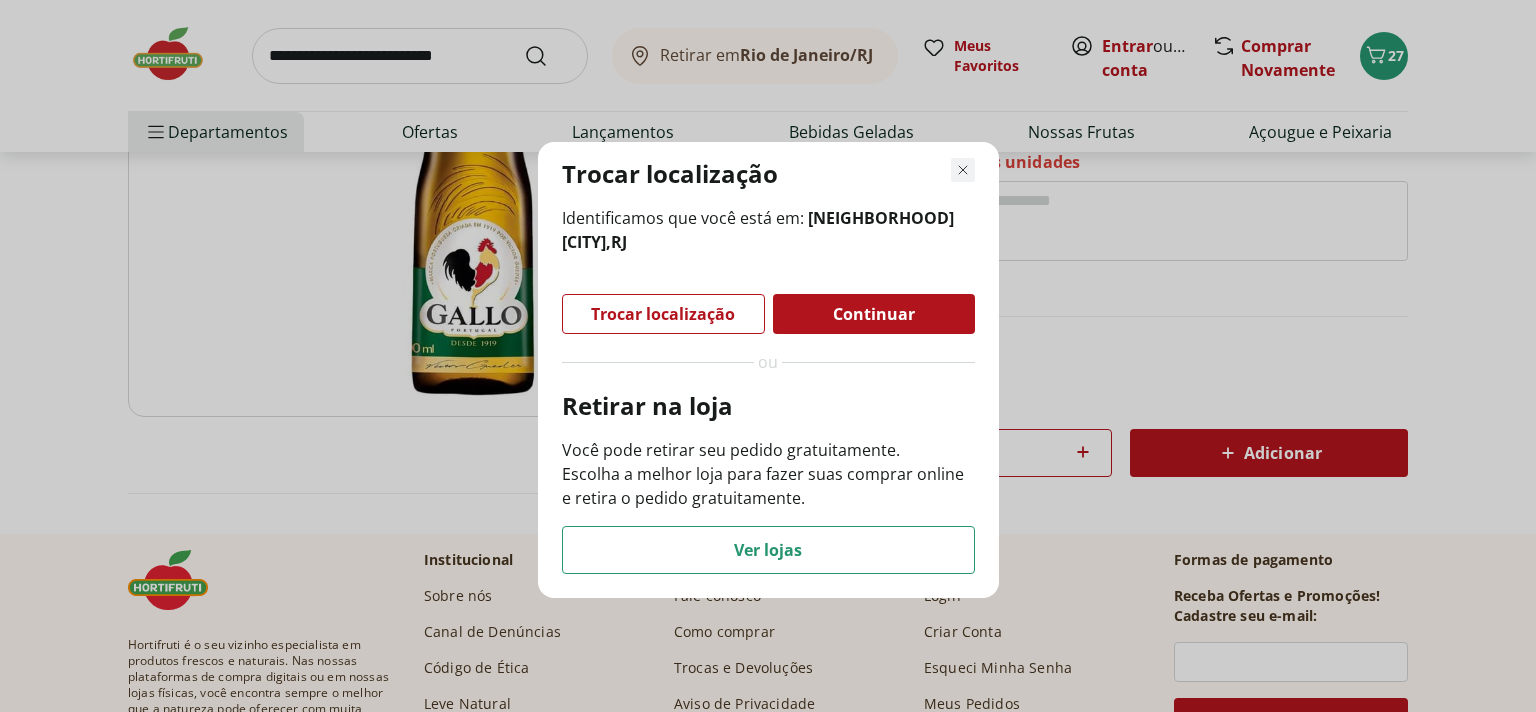 click 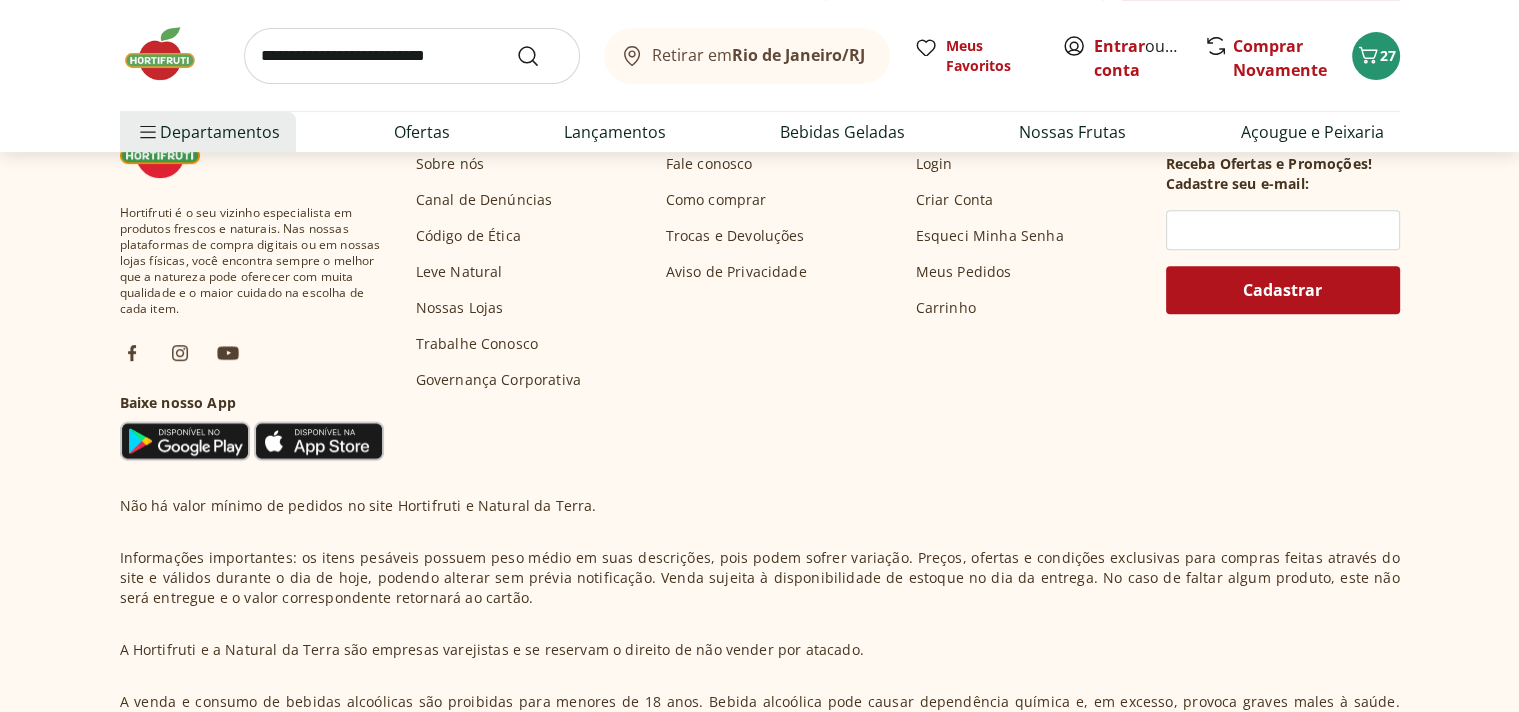 scroll, scrollTop: 540, scrollLeft: 0, axis: vertical 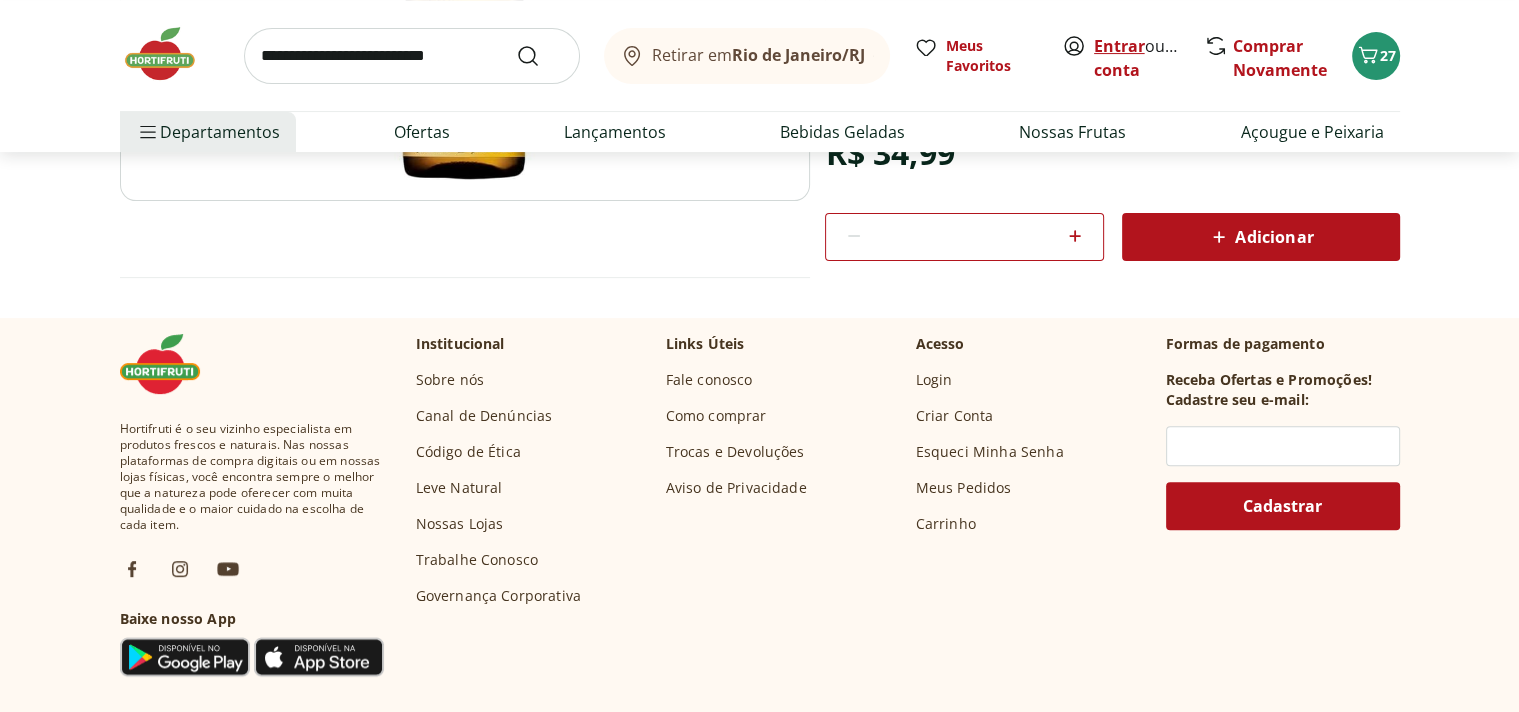 click on "Entrar" at bounding box center [1119, 46] 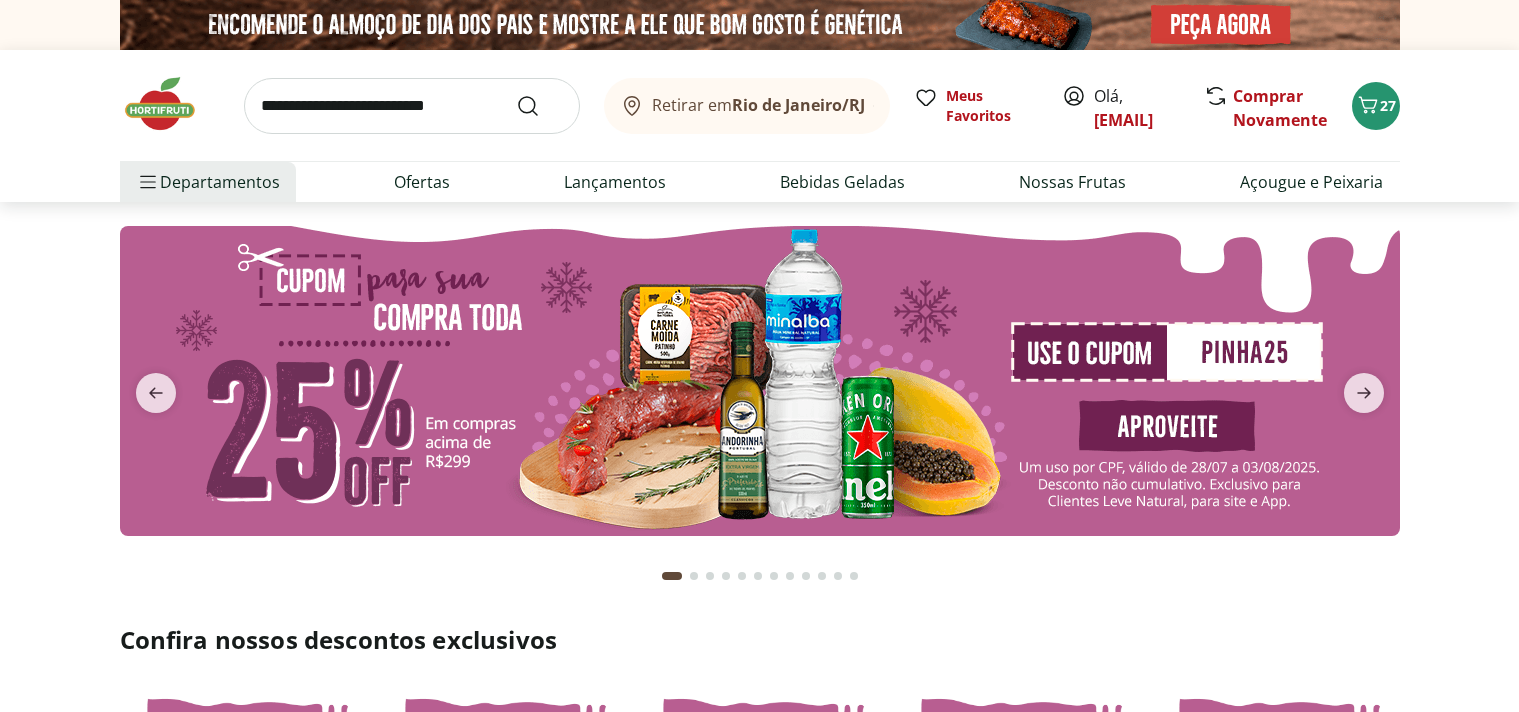 scroll, scrollTop: 0, scrollLeft: 0, axis: both 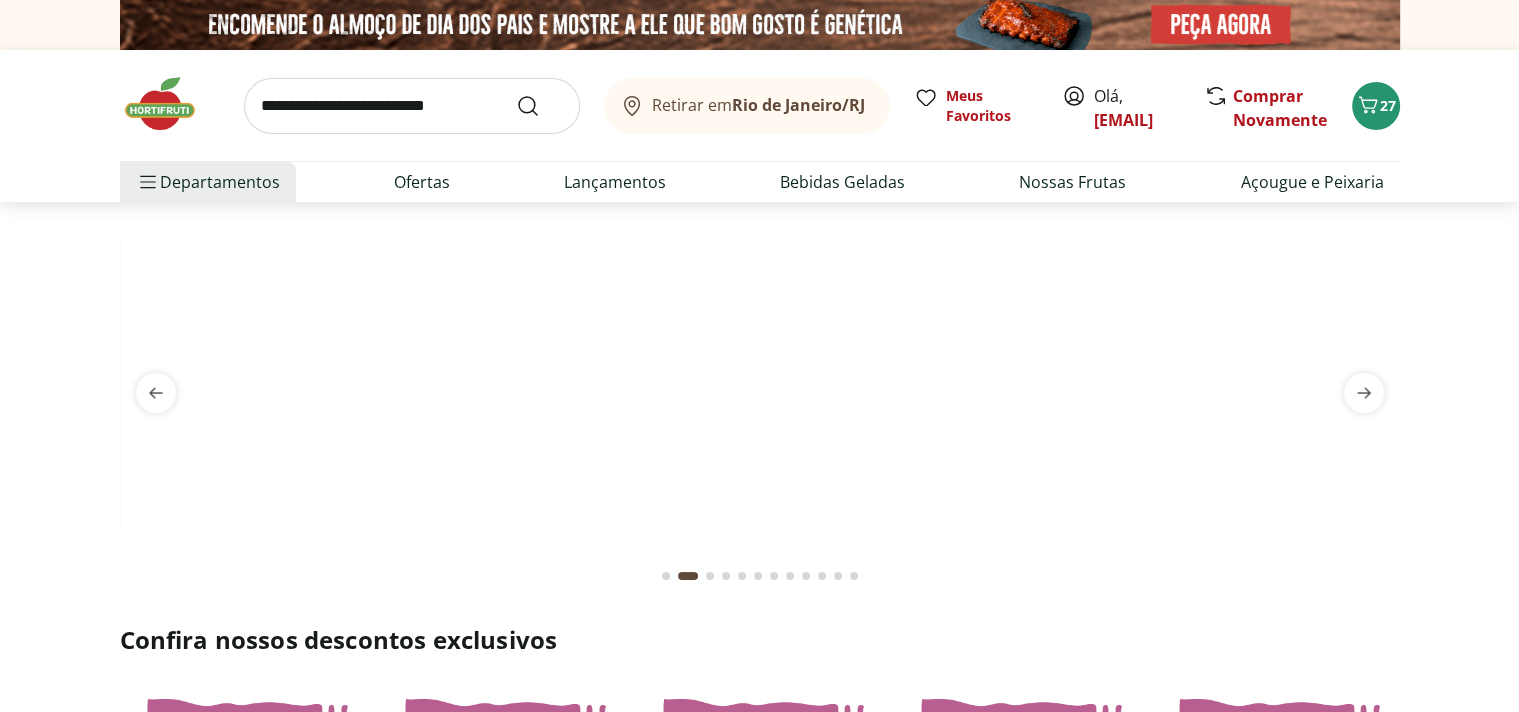 type on "*" 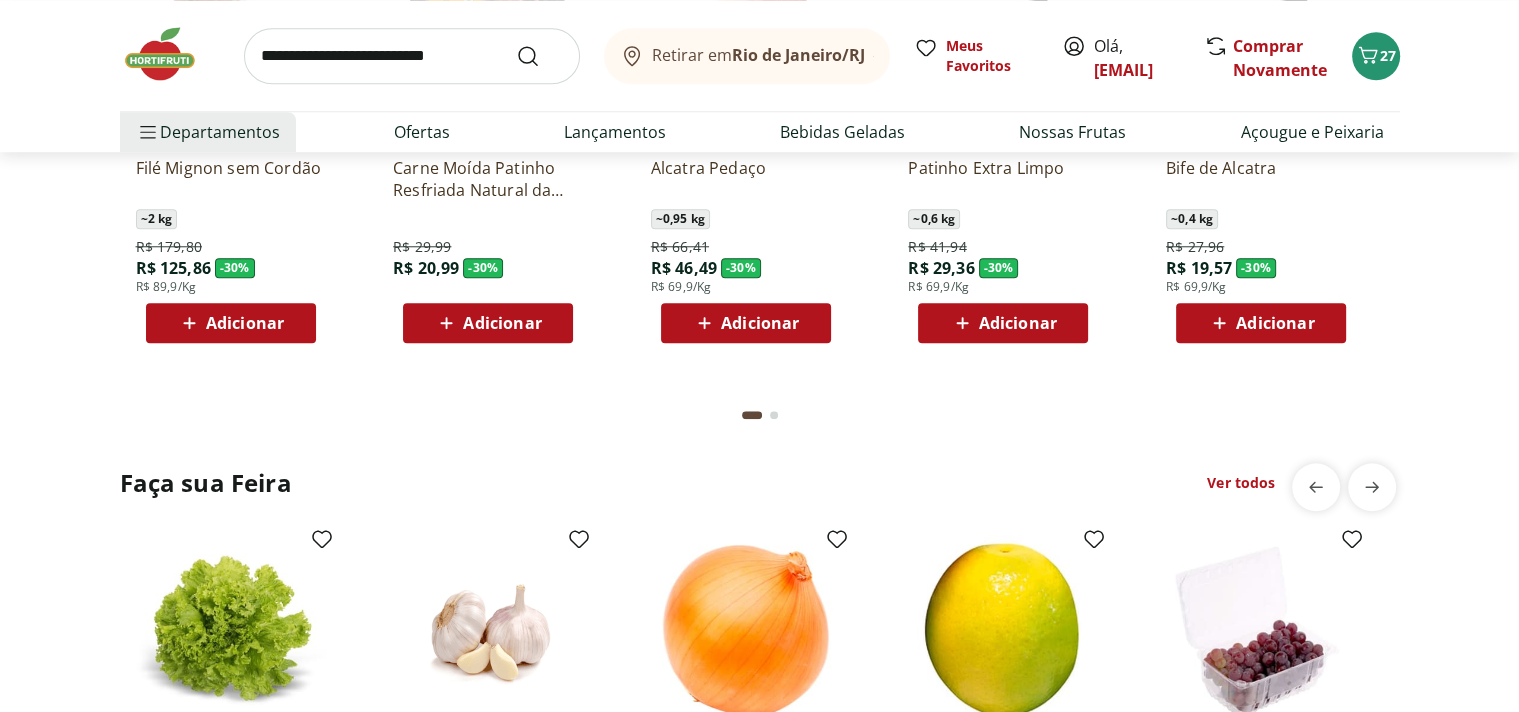 scroll, scrollTop: 1694, scrollLeft: 0, axis: vertical 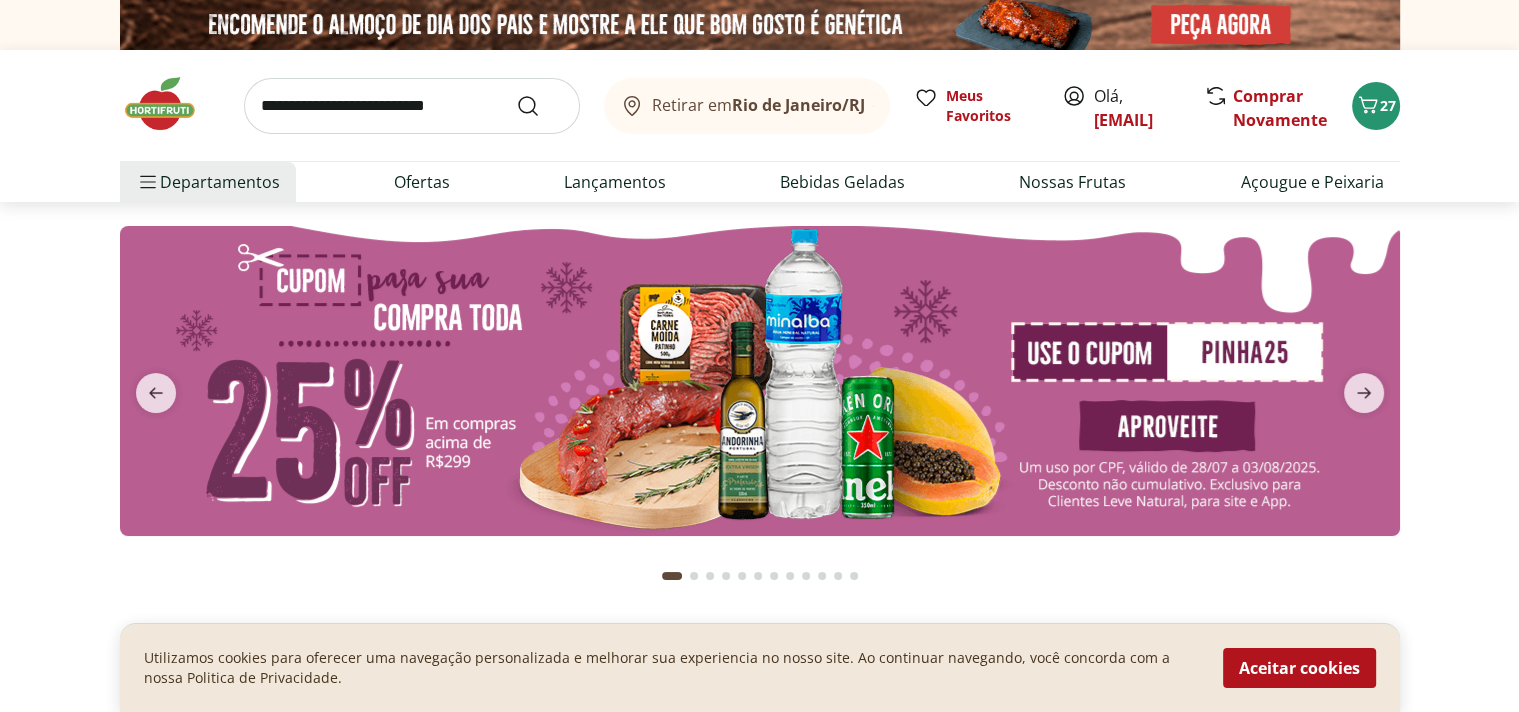 type on "*" 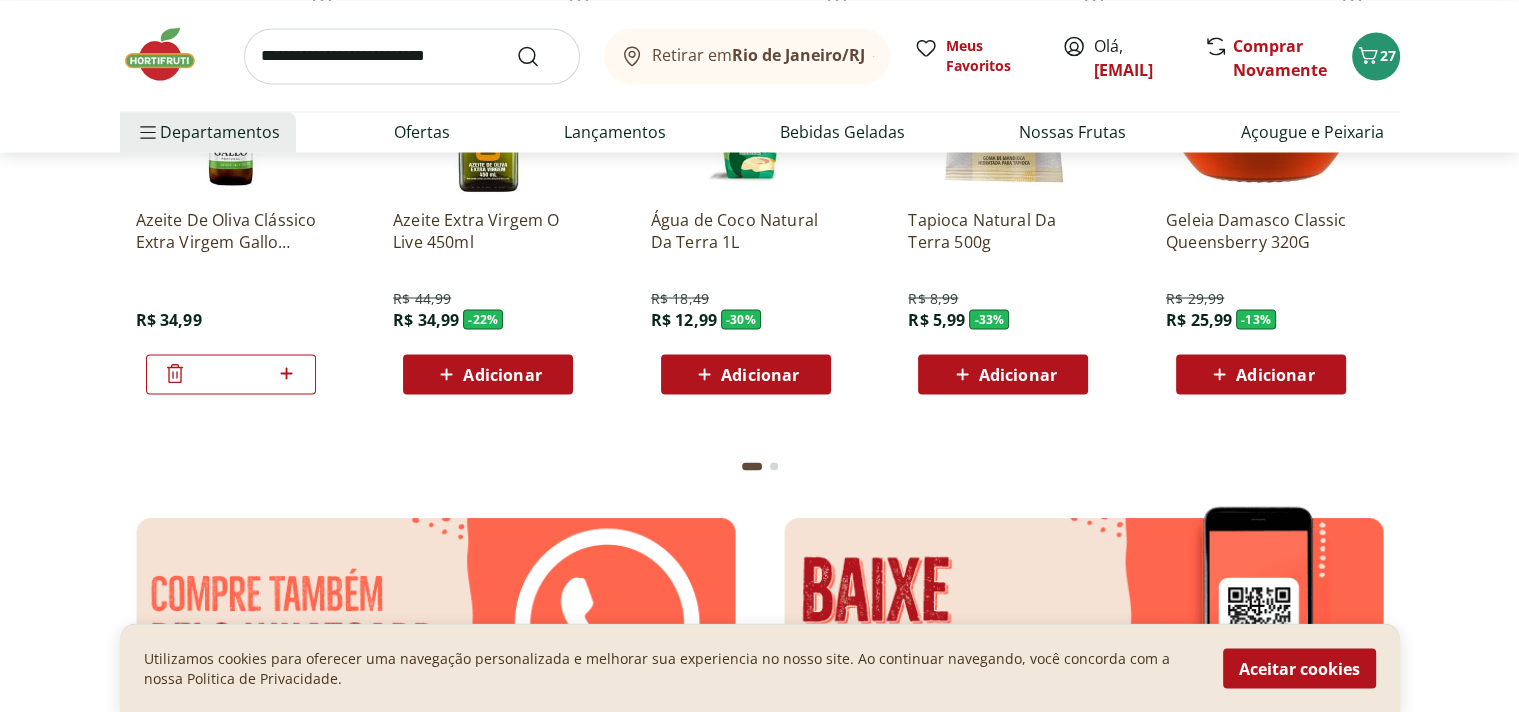 scroll, scrollTop: 3672, scrollLeft: 0, axis: vertical 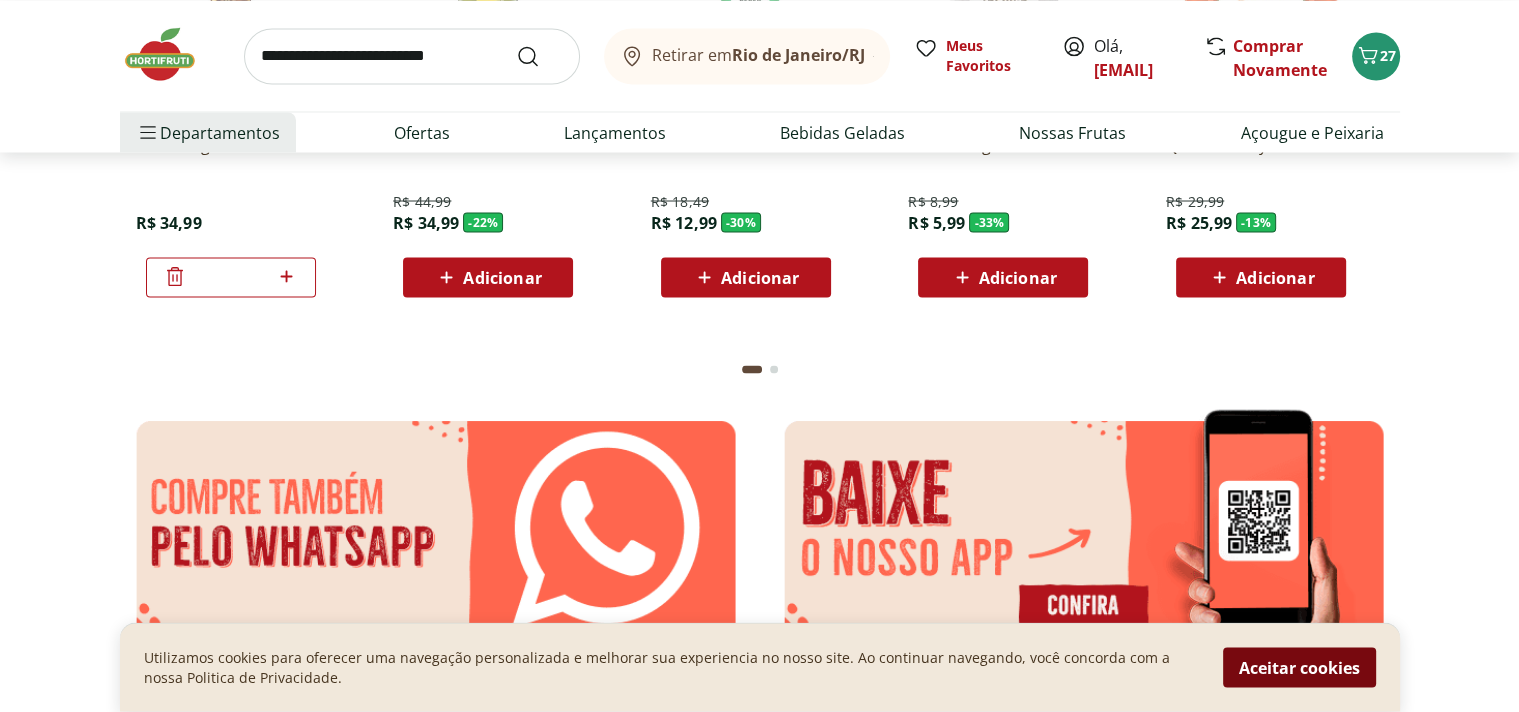 click on "Aceitar cookies" at bounding box center [1299, 668] 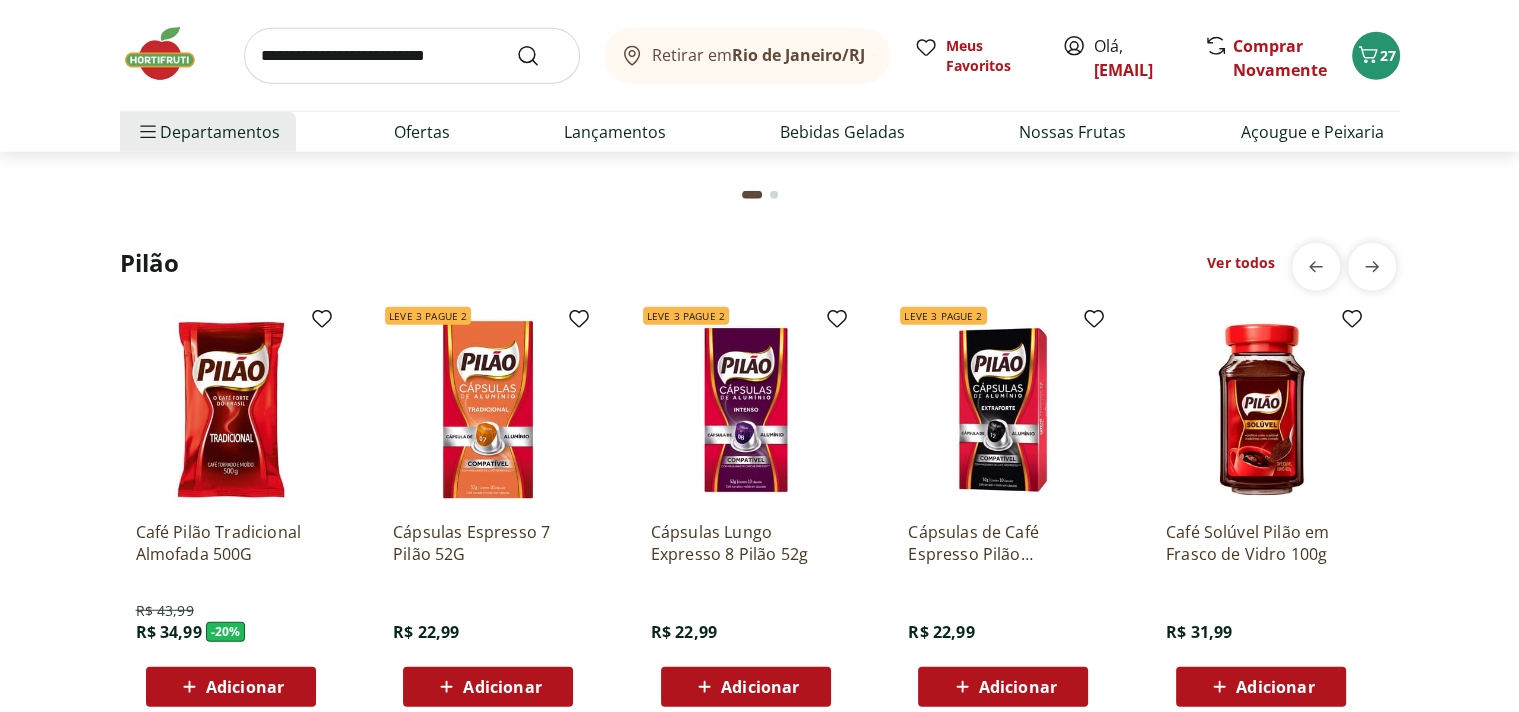 scroll, scrollTop: 5258, scrollLeft: 0, axis: vertical 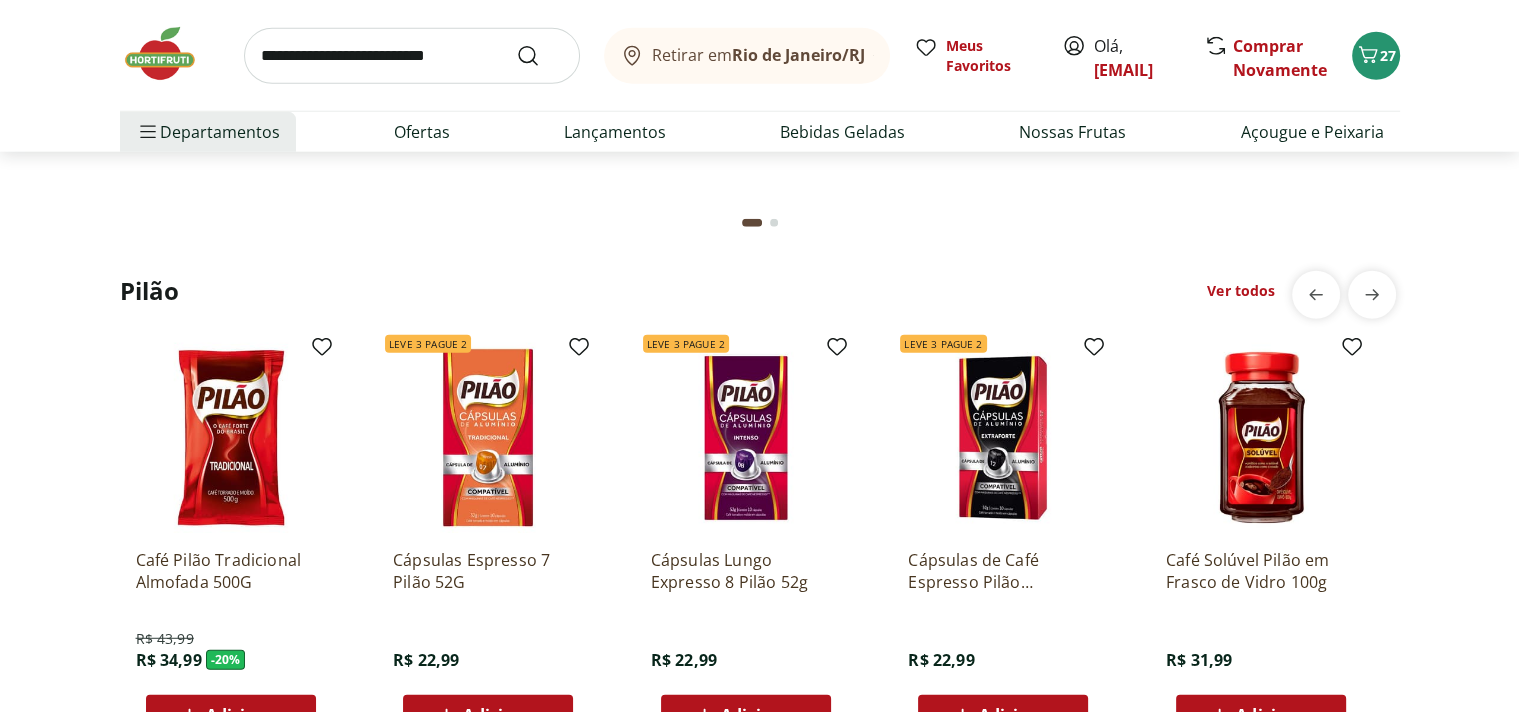 click on "Rio de Janeiro/RJ" at bounding box center (798, 55) 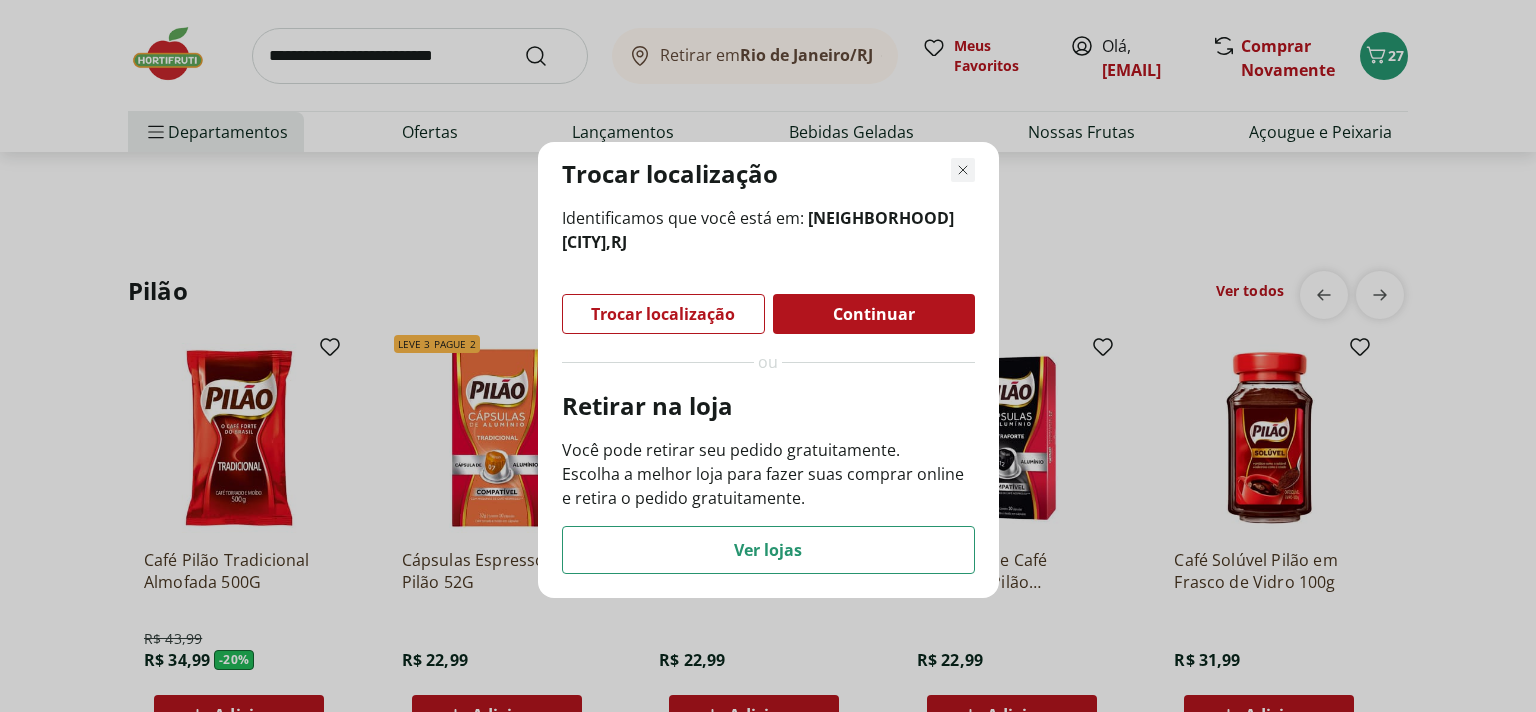 click 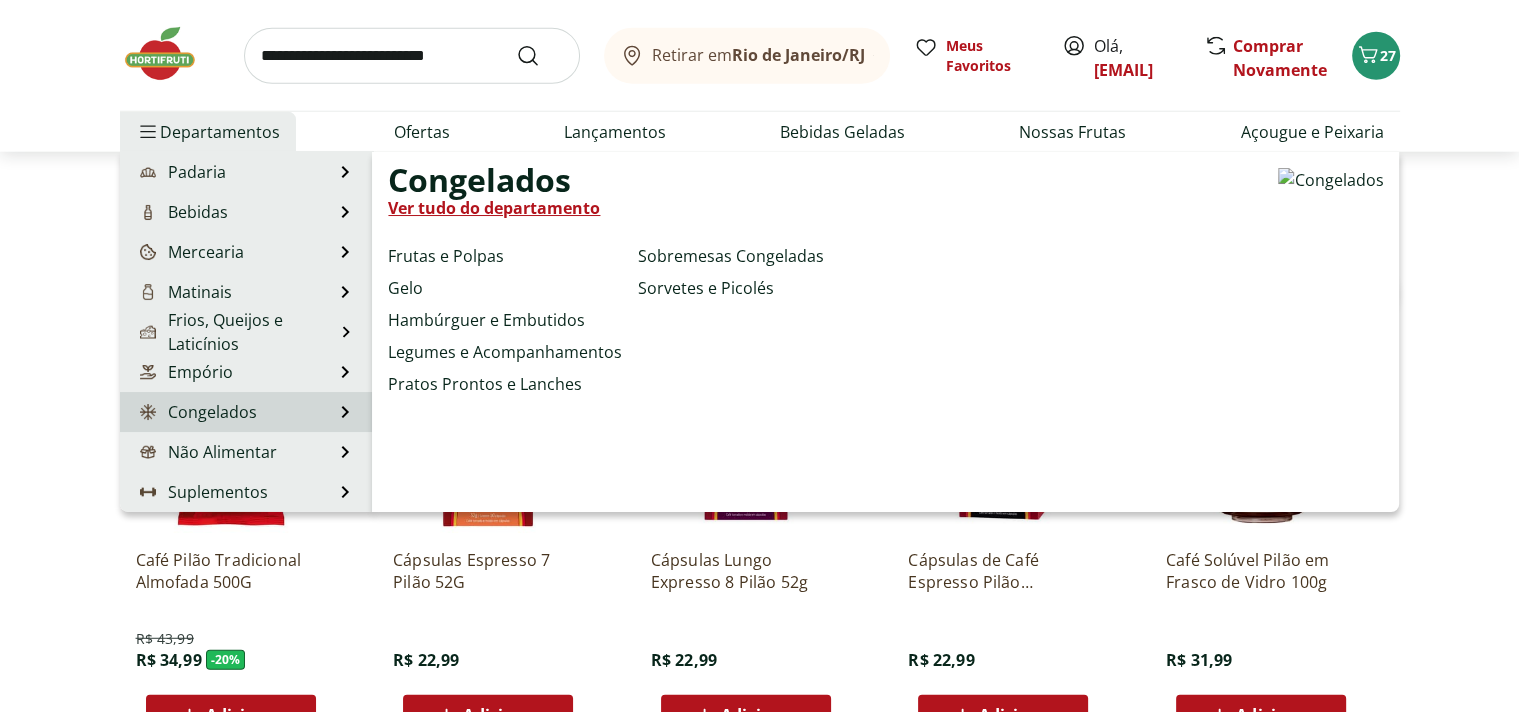 scroll, scrollTop: 0, scrollLeft: 0, axis: both 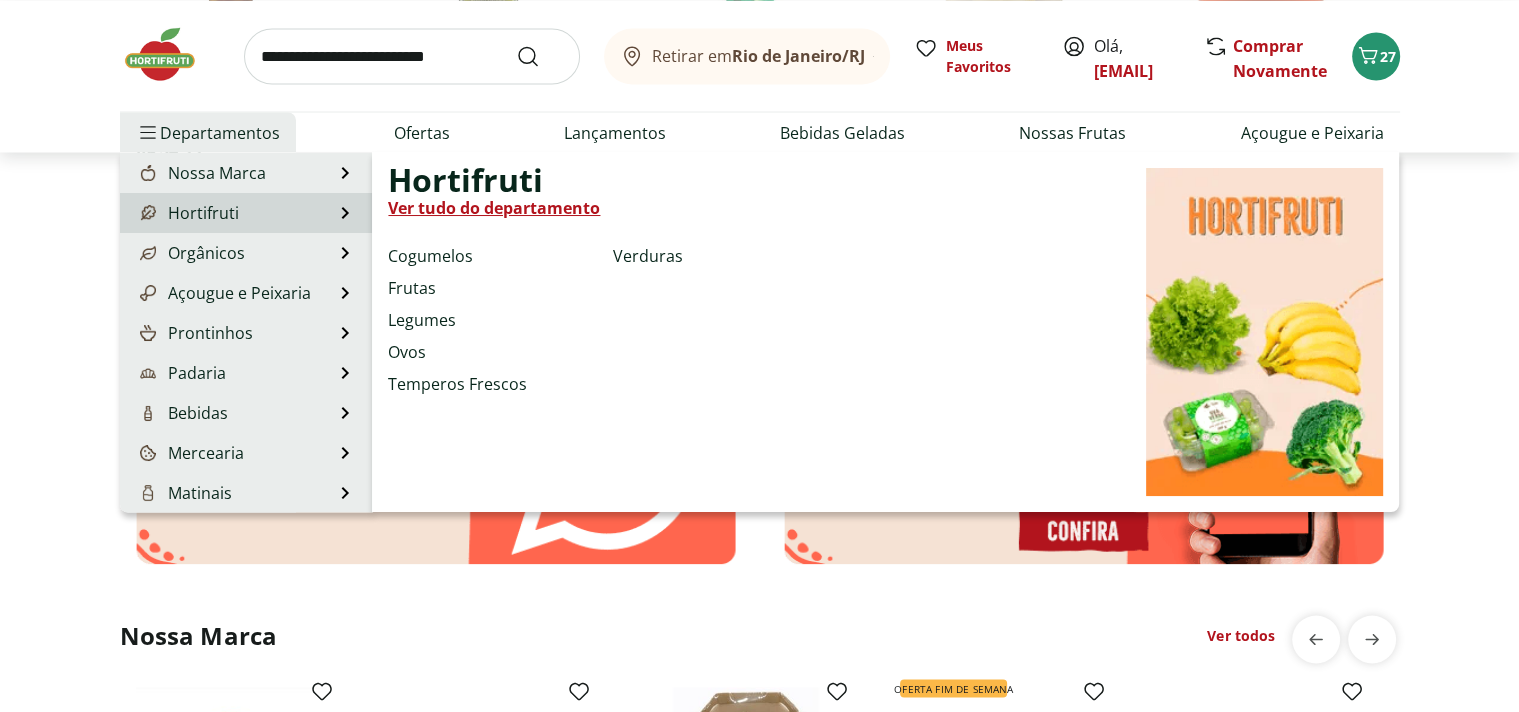 click on "Hortifruti" at bounding box center (187, 212) 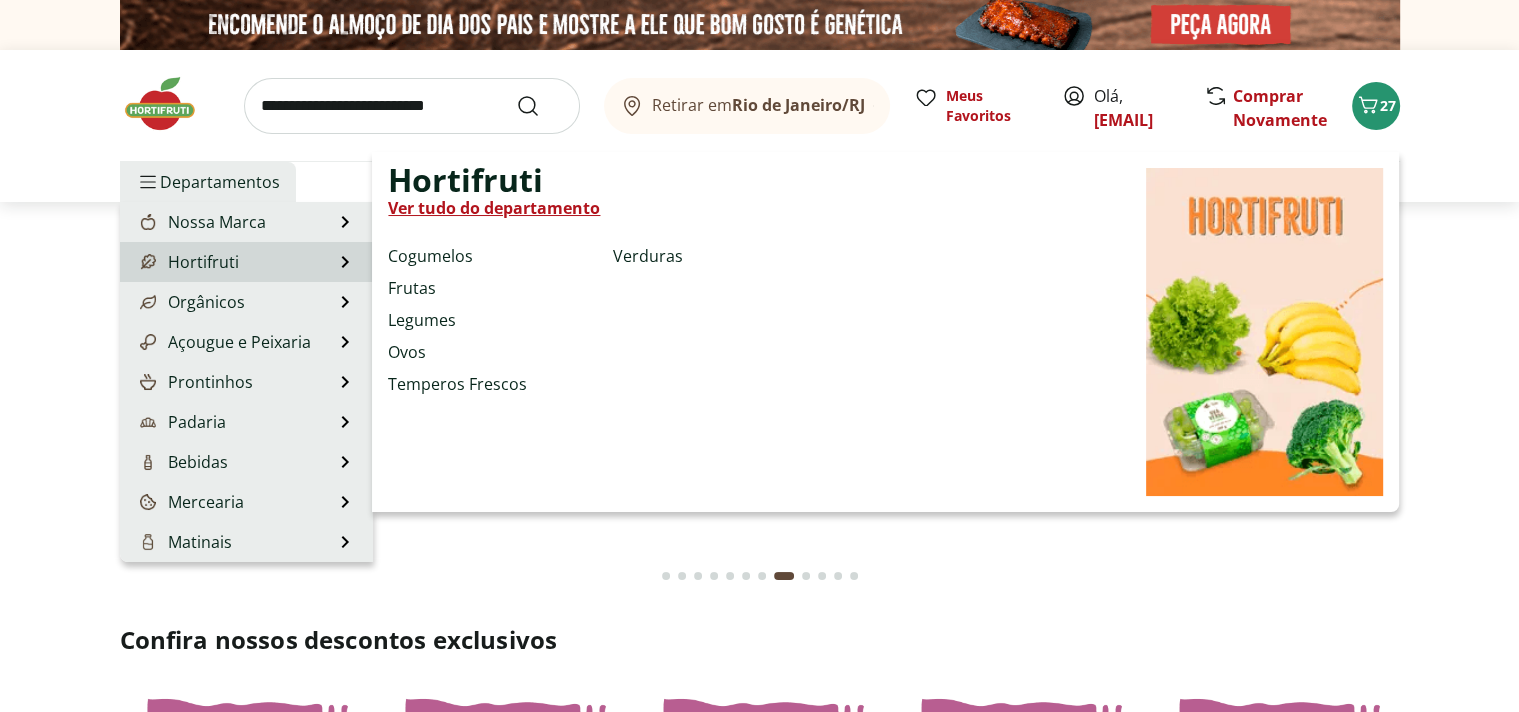 select on "**********" 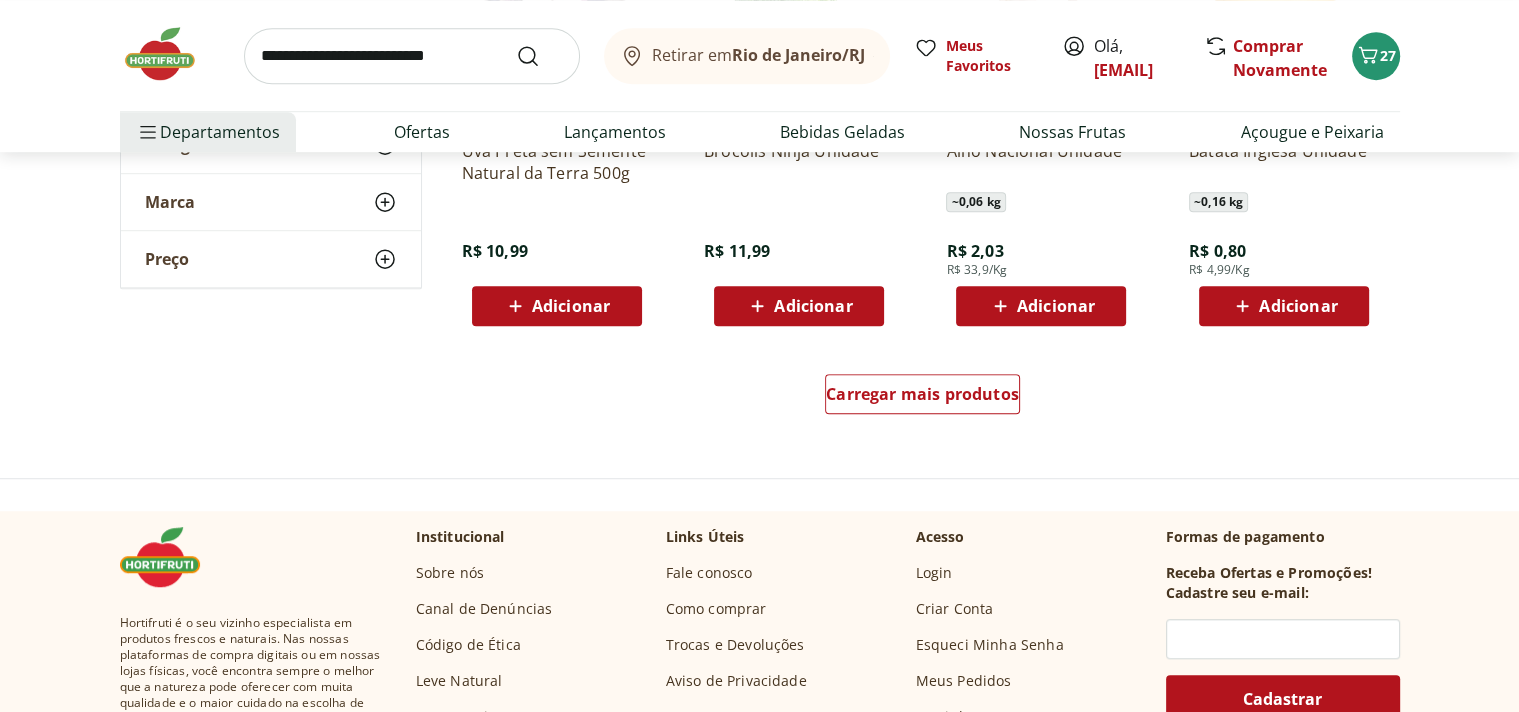 scroll, scrollTop: 1404, scrollLeft: 0, axis: vertical 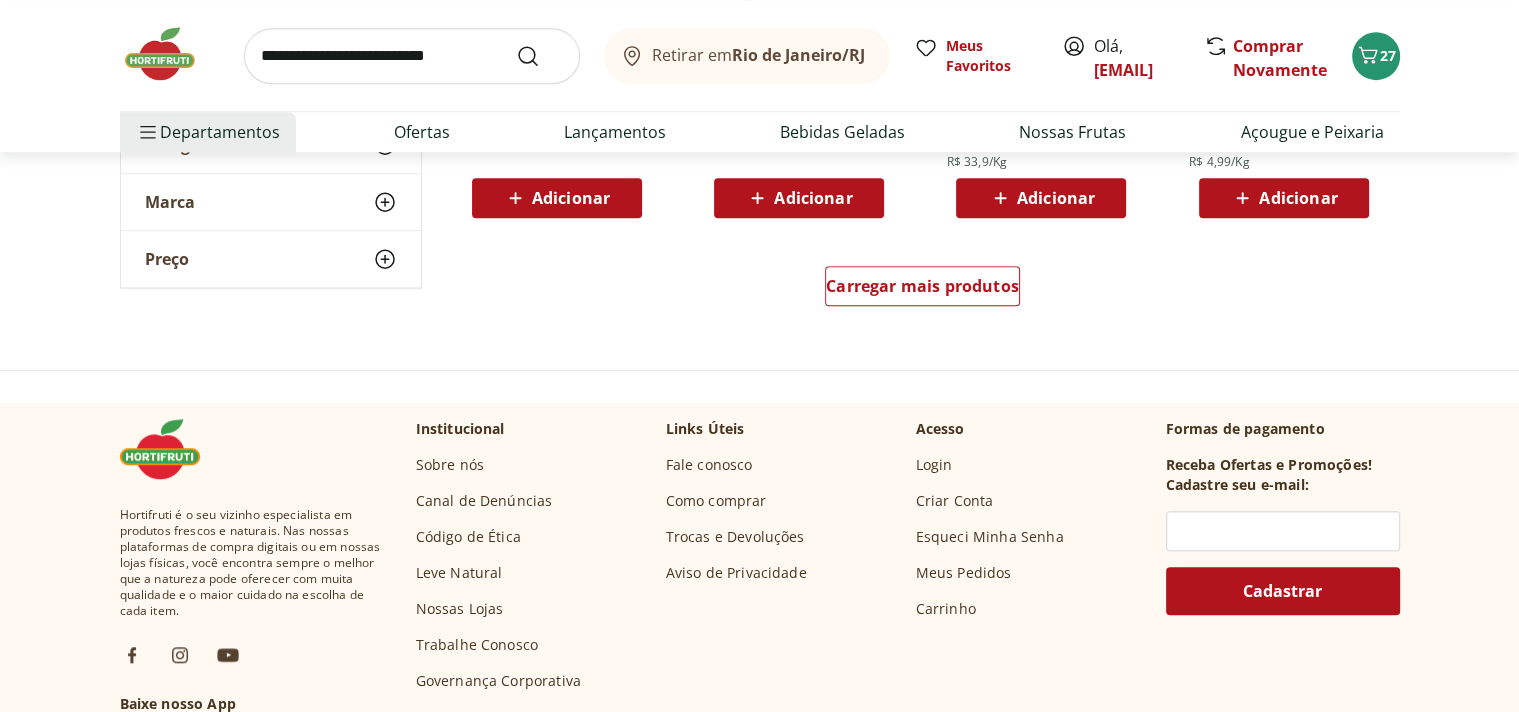click on "Fale conosco" at bounding box center [709, 465] 